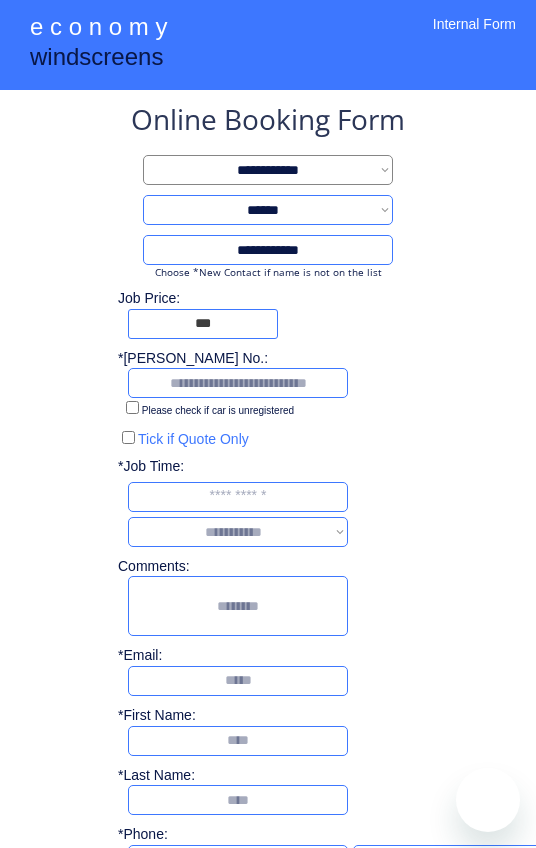 select on "**********" 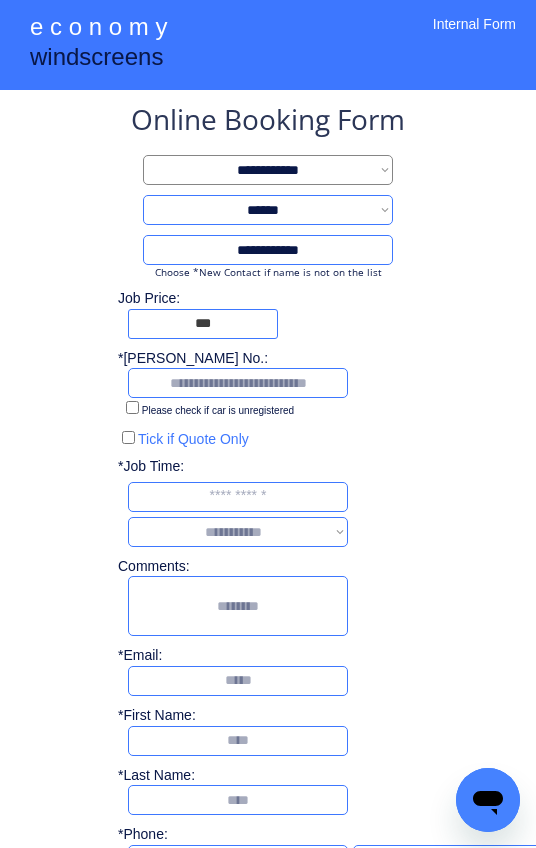 scroll, scrollTop: 0, scrollLeft: 0, axis: both 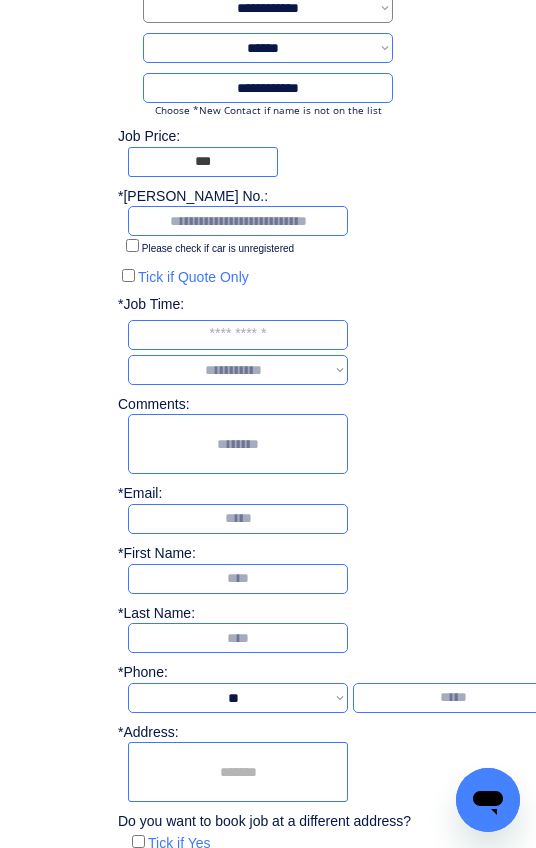click at bounding box center [203, 162] 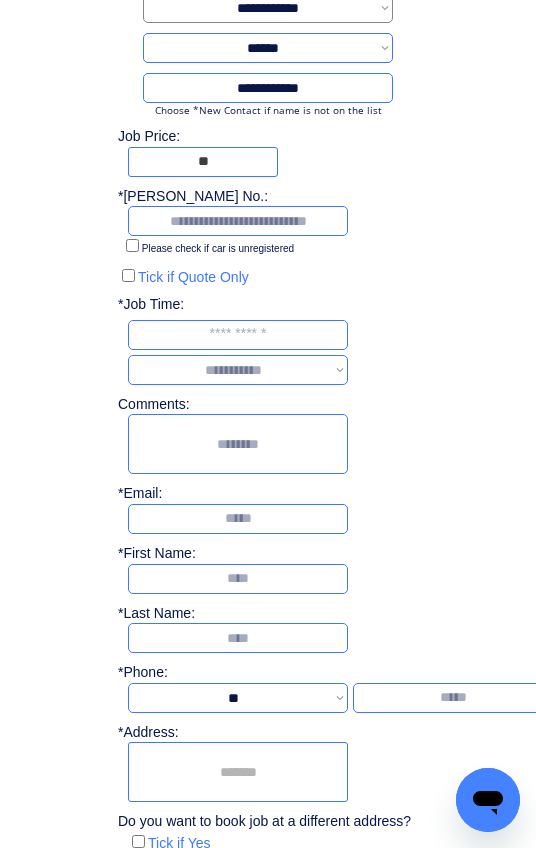 type on "*" 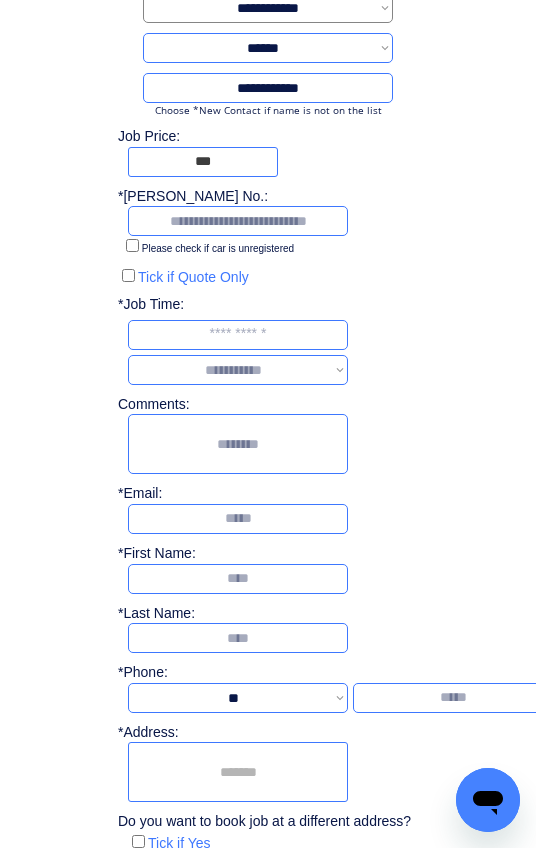 type on "***" 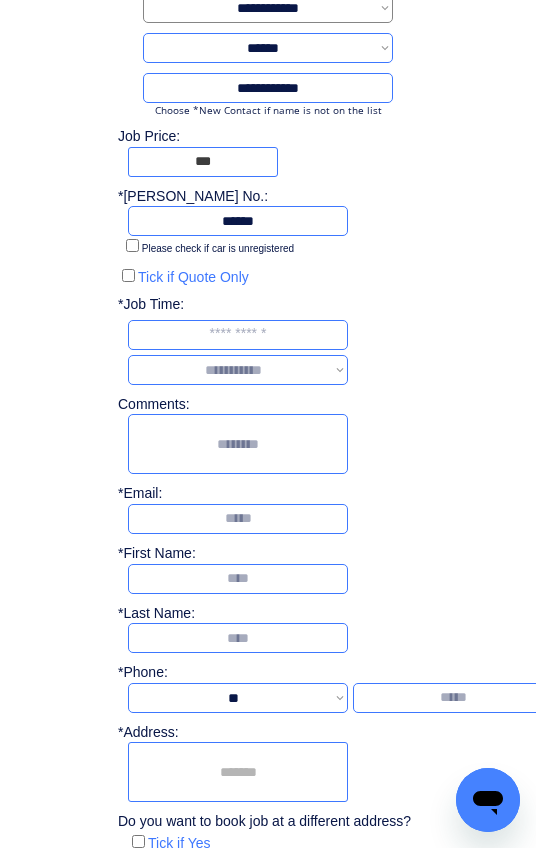 type on "******" 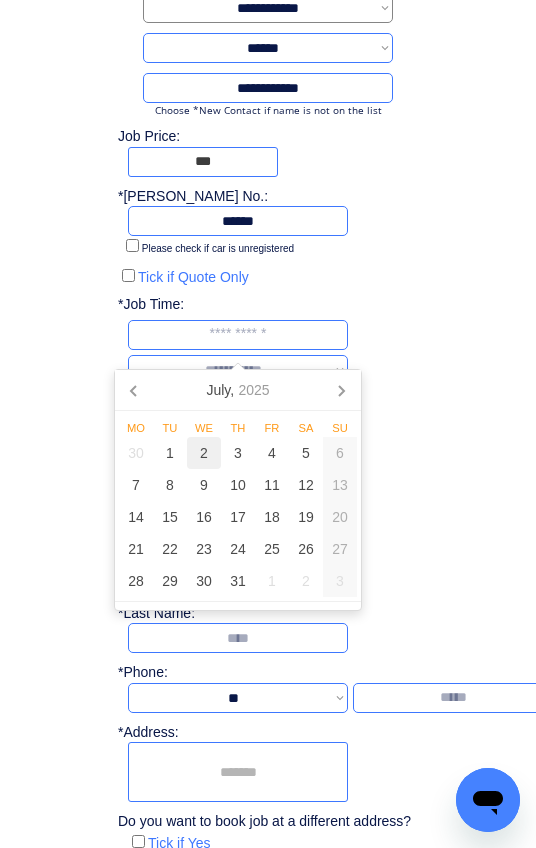 click on "2" at bounding box center (204, 453) 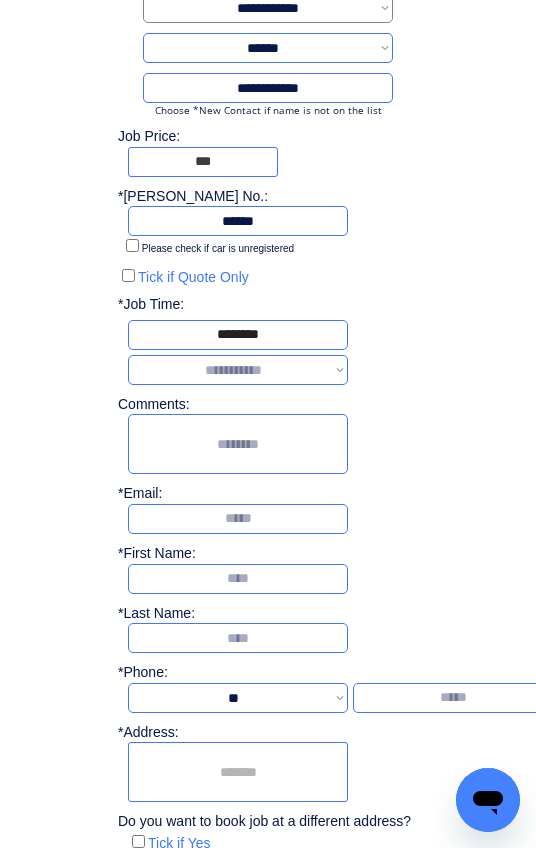 click on "**********" at bounding box center [238, 370] 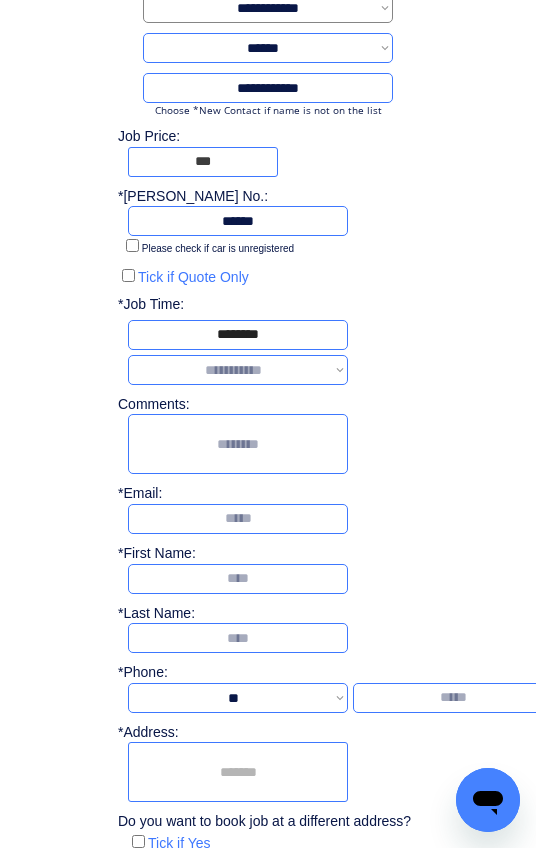 select on "*******" 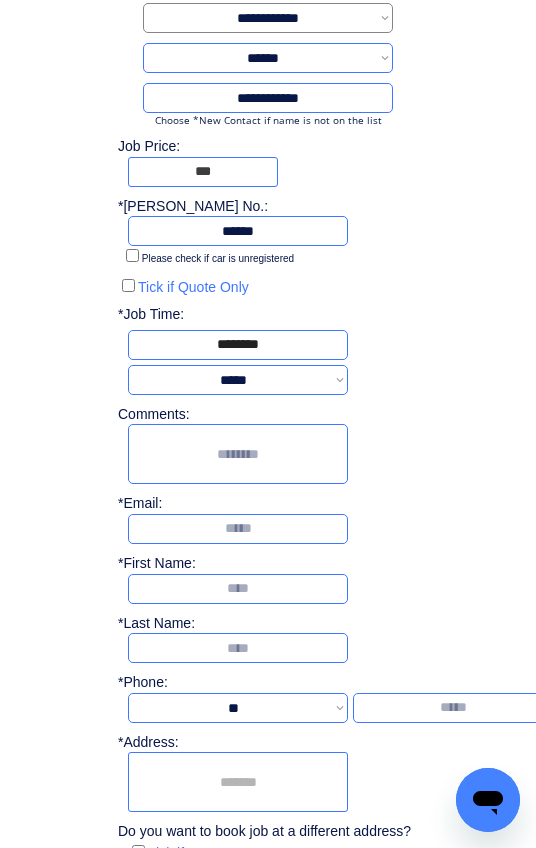 scroll, scrollTop: 162, scrollLeft: 0, axis: vertical 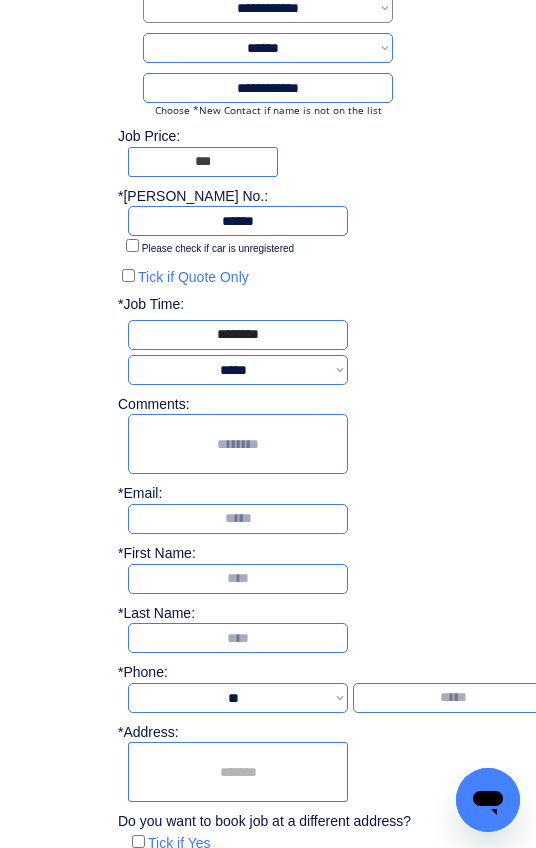 click at bounding box center (238, 444) 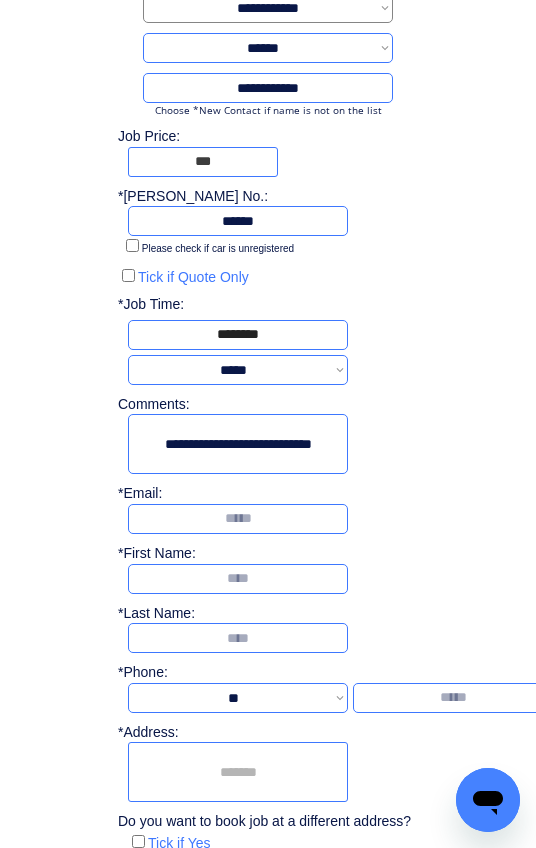 type on "**********" 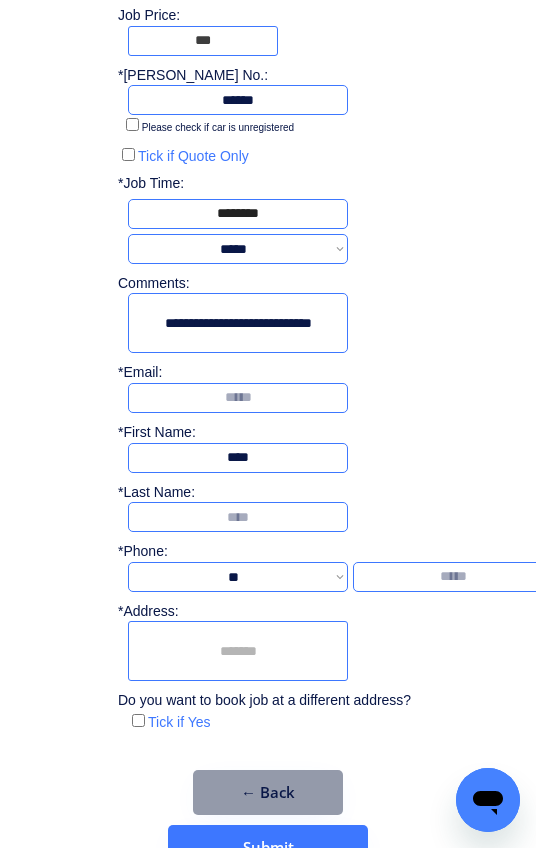 scroll, scrollTop: 305, scrollLeft: 0, axis: vertical 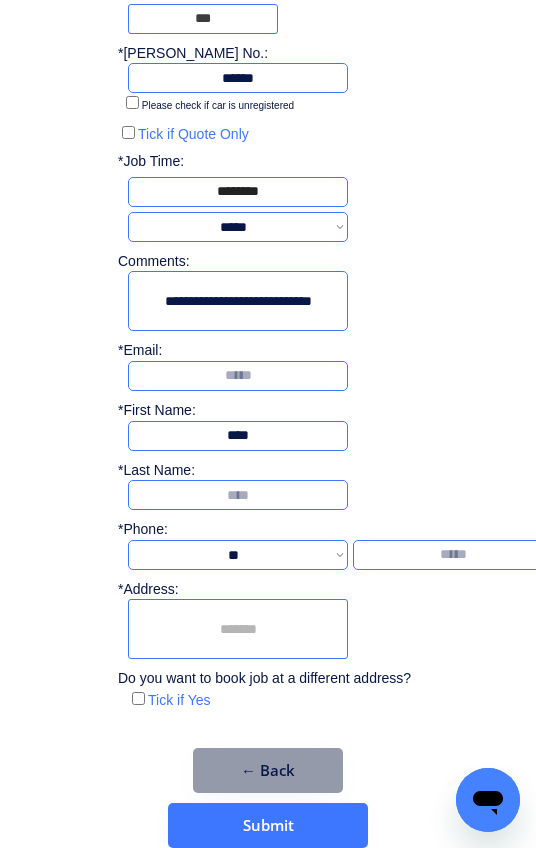type on "****" 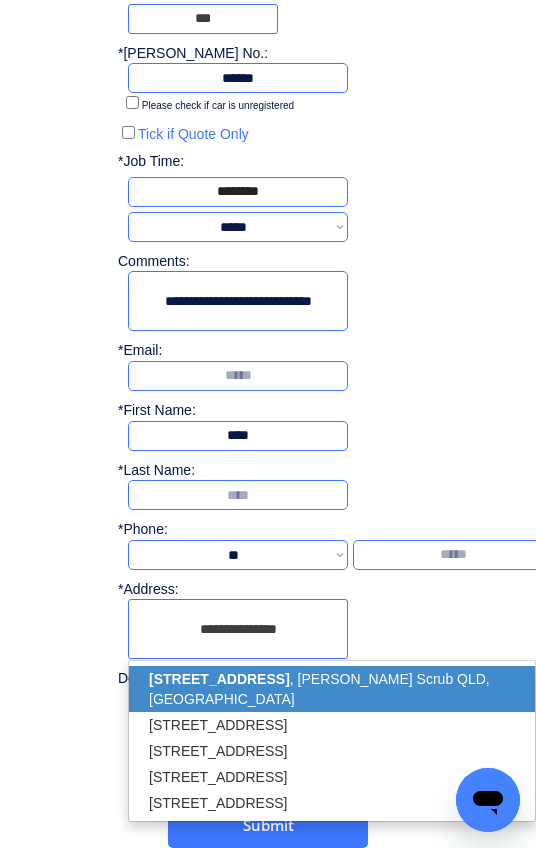 click on "4 Wildhood Lane" 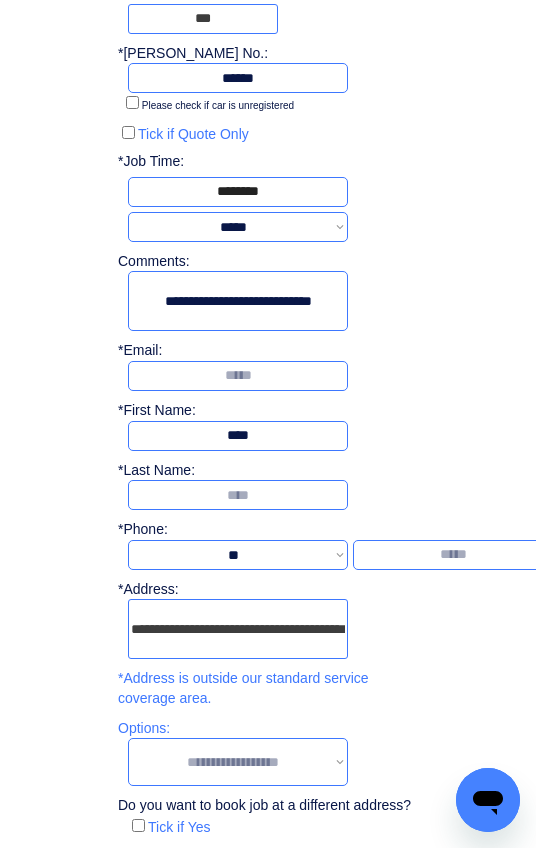 type on "**********" 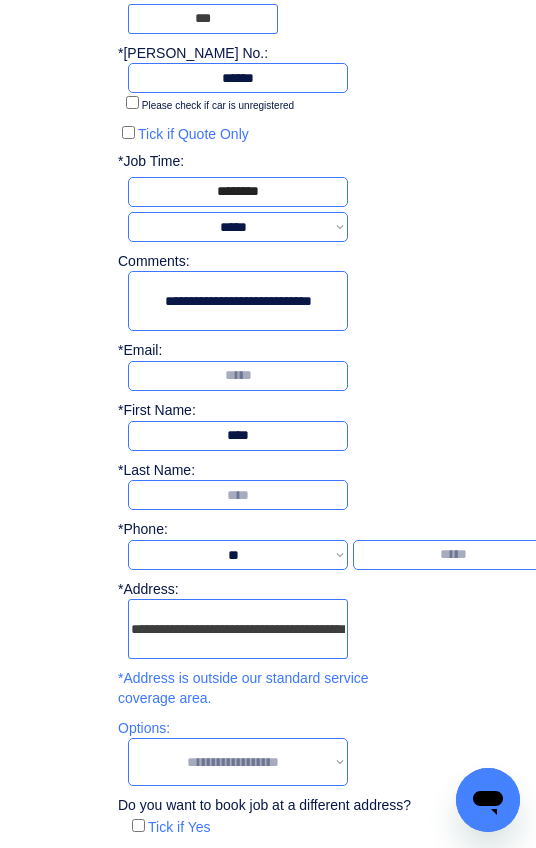 click at bounding box center (238, 495) 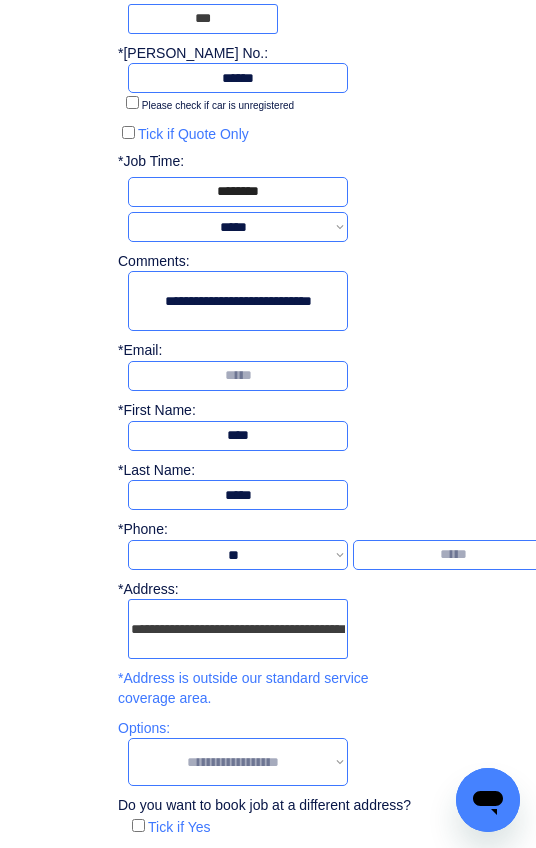 scroll, scrollTop: 305, scrollLeft: 9, axis: both 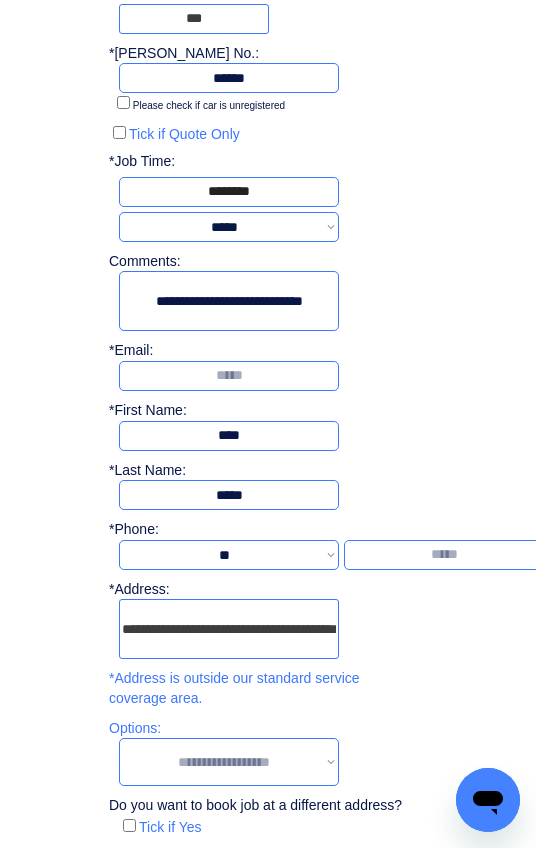 type on "*****" 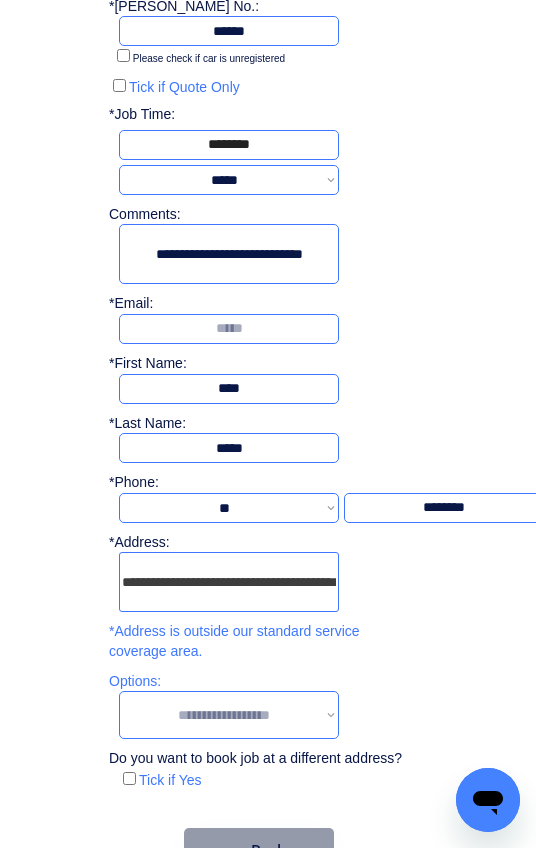 scroll, scrollTop: 432, scrollLeft: 9, axis: both 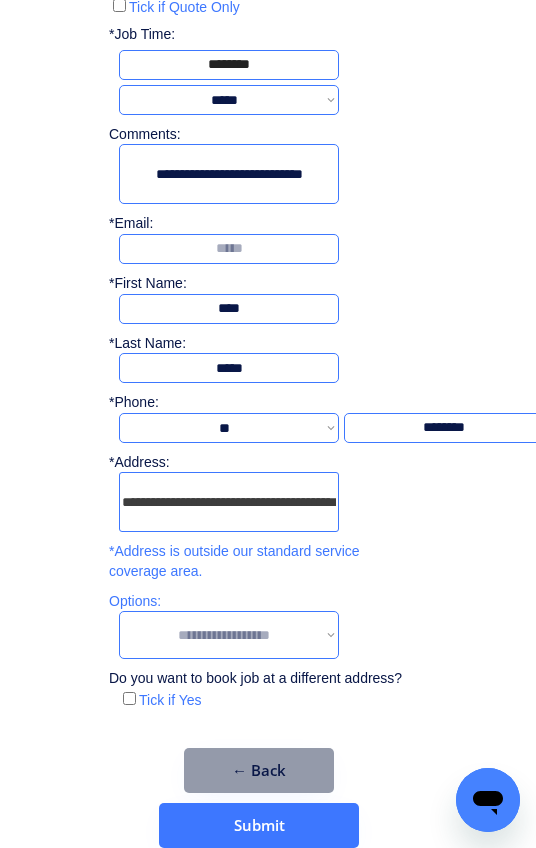 type on "********" 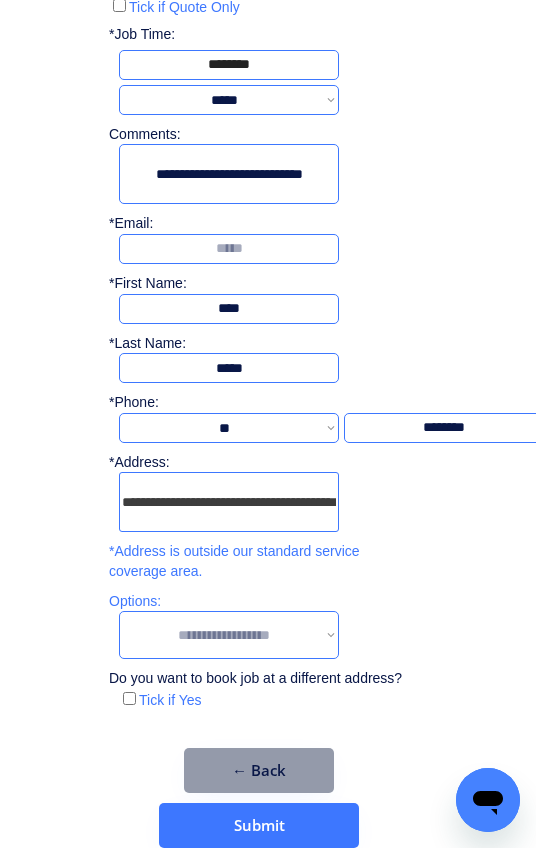 click on "**********" at bounding box center [229, 635] 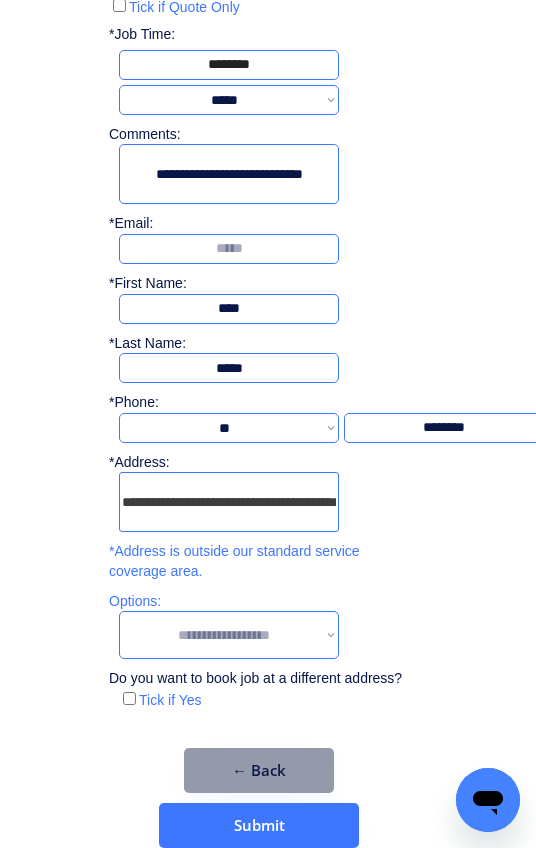 click on "**********" at bounding box center (229, 635) 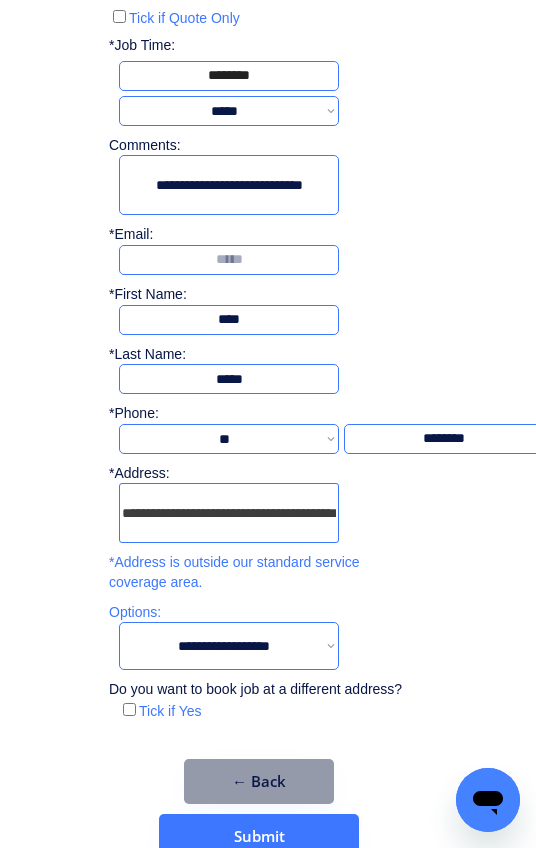 scroll, scrollTop: 432, scrollLeft: 9, axis: both 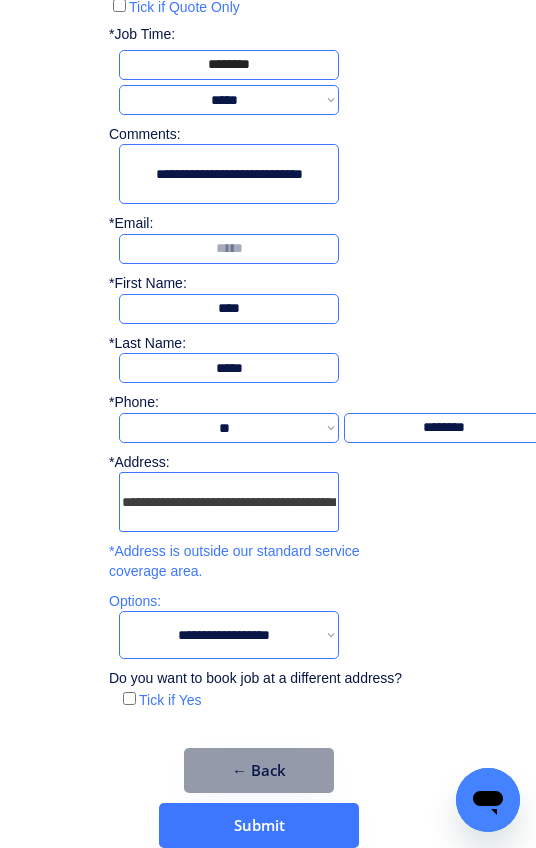 click on "**********" at bounding box center [229, 635] 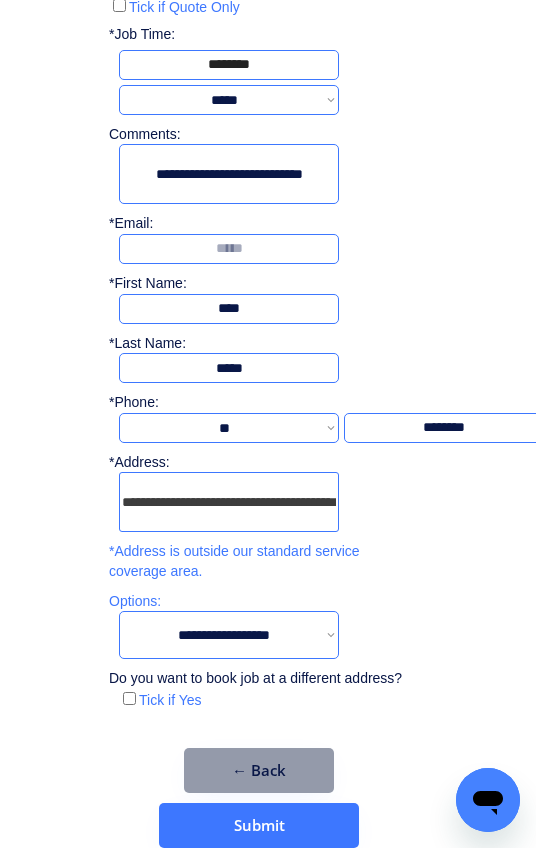 select on "**********" 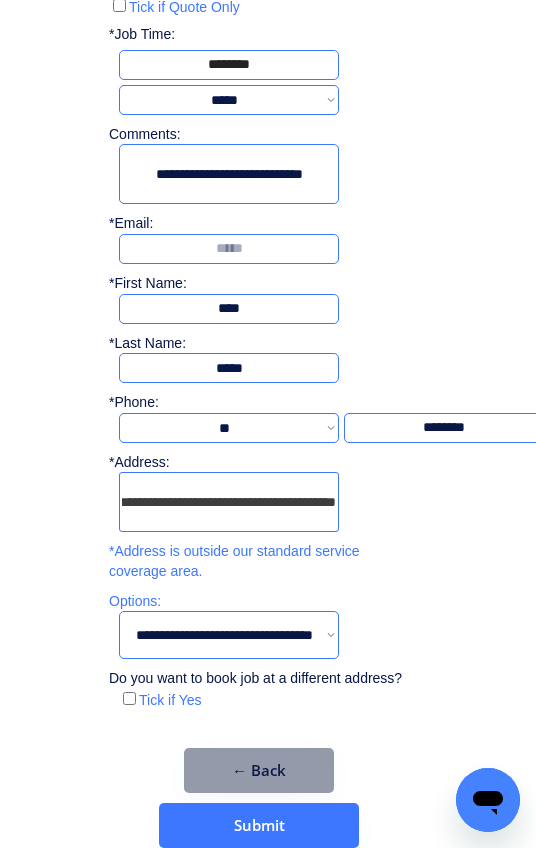 scroll, scrollTop: 0, scrollLeft: 0, axis: both 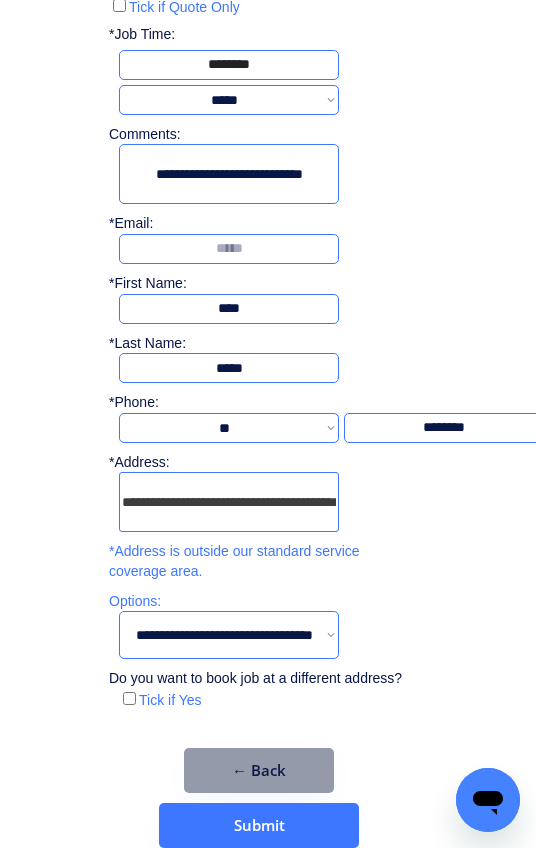 drag, startPoint x: 124, startPoint y: 501, endPoint x: 101, endPoint y: 504, distance: 23.194826 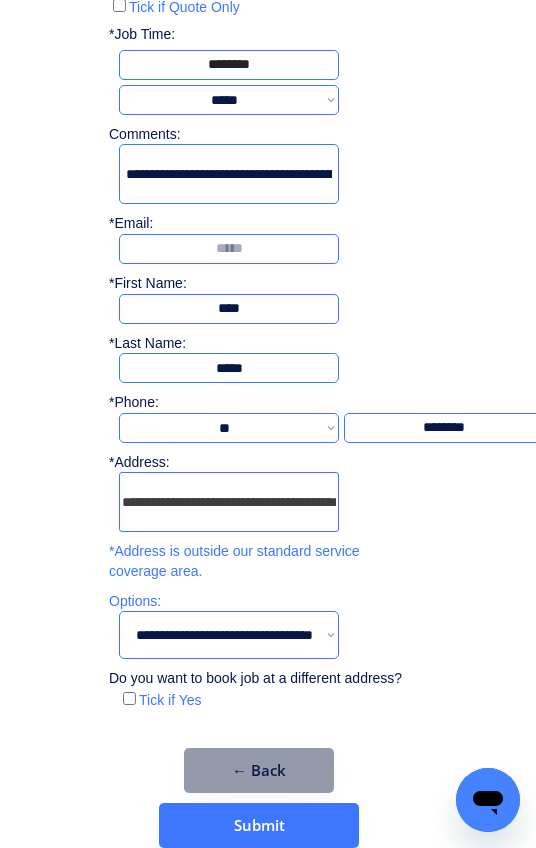 paste on "**********" 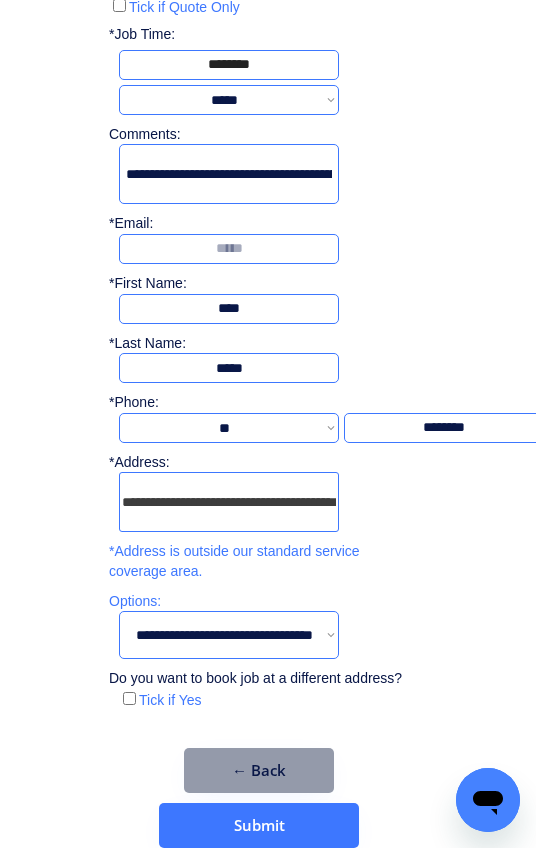 scroll, scrollTop: 0, scrollLeft: 173, axis: horizontal 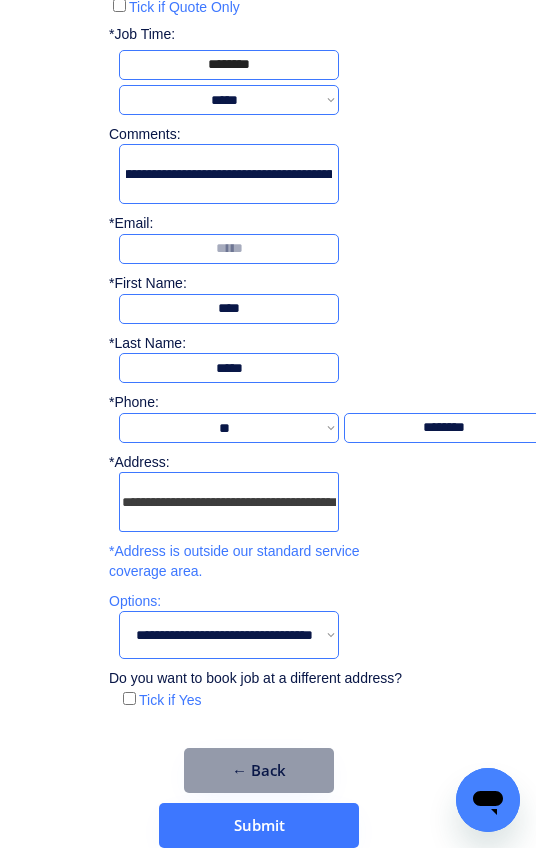 type on "**********" 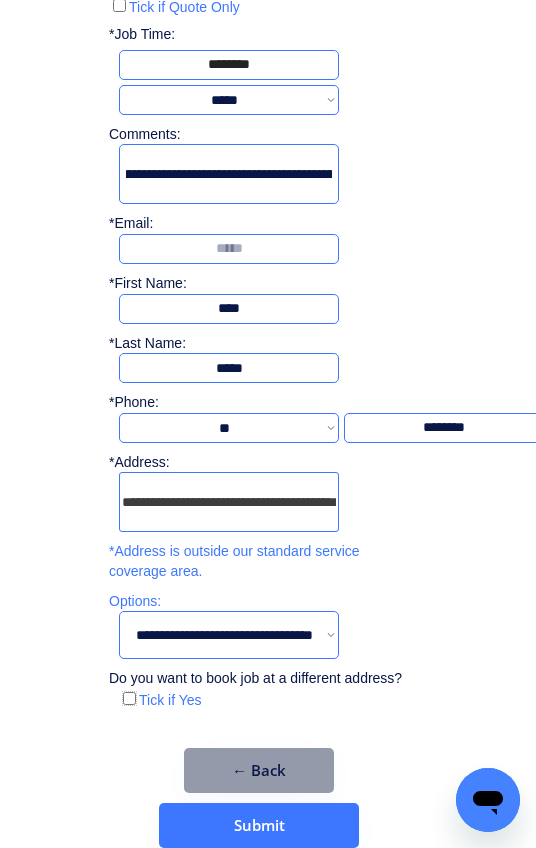 scroll, scrollTop: 0, scrollLeft: 0, axis: both 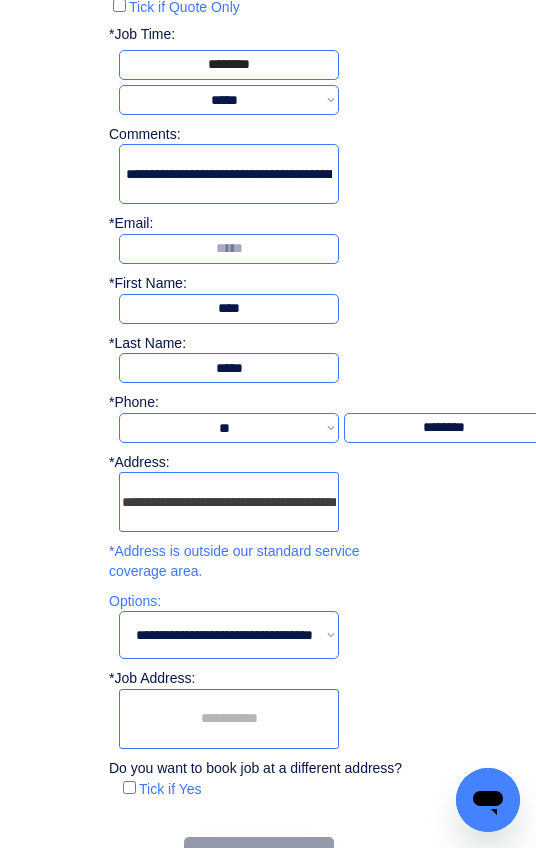 click at bounding box center (229, 719) 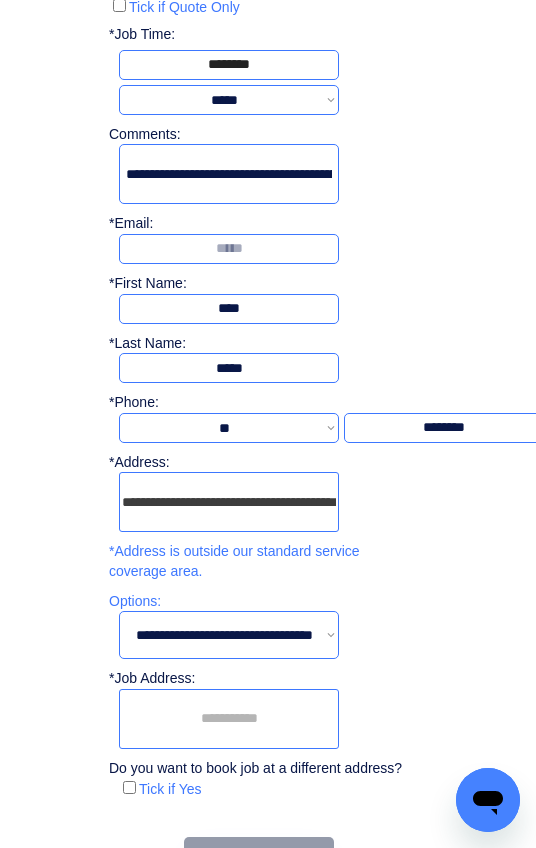 paste on "**********" 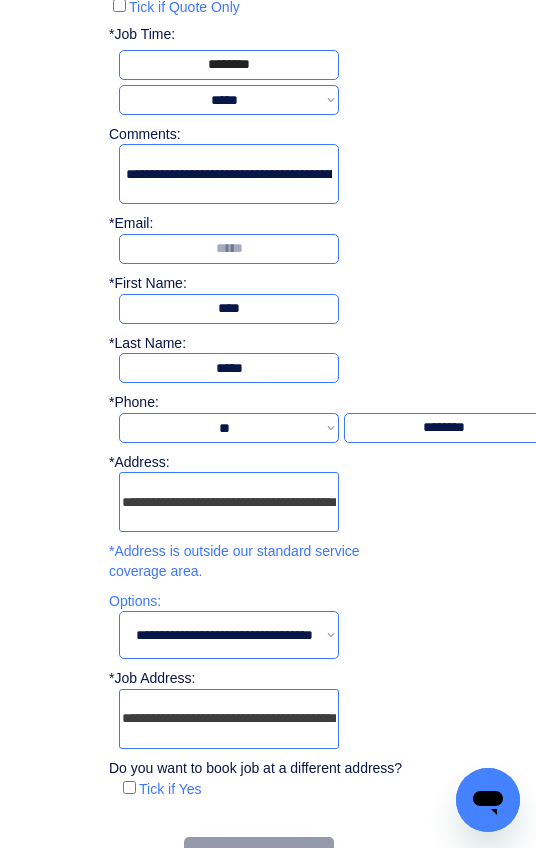 scroll, scrollTop: 0, scrollLeft: 70, axis: horizontal 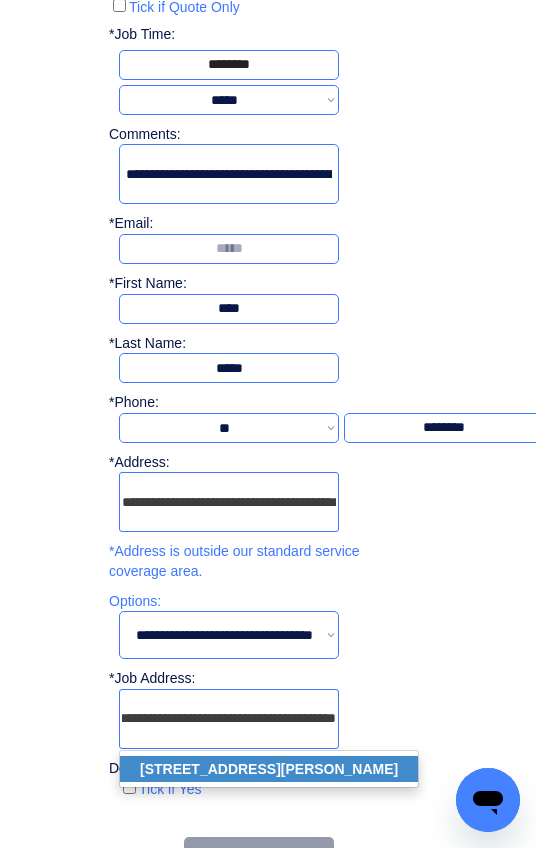 click on "4 Wildhood Lane, Bahrs Scrub QLD, Australia" 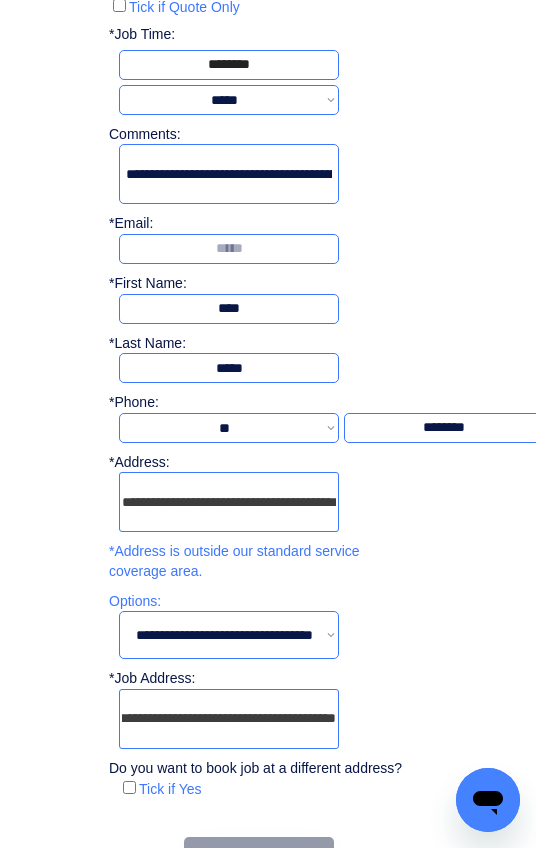 scroll, scrollTop: 521, scrollLeft: 9, axis: both 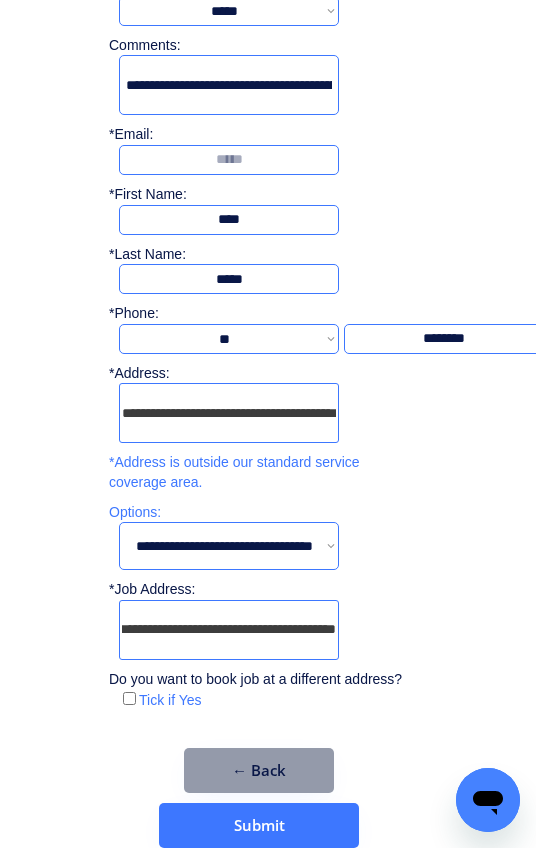 type on "**********" 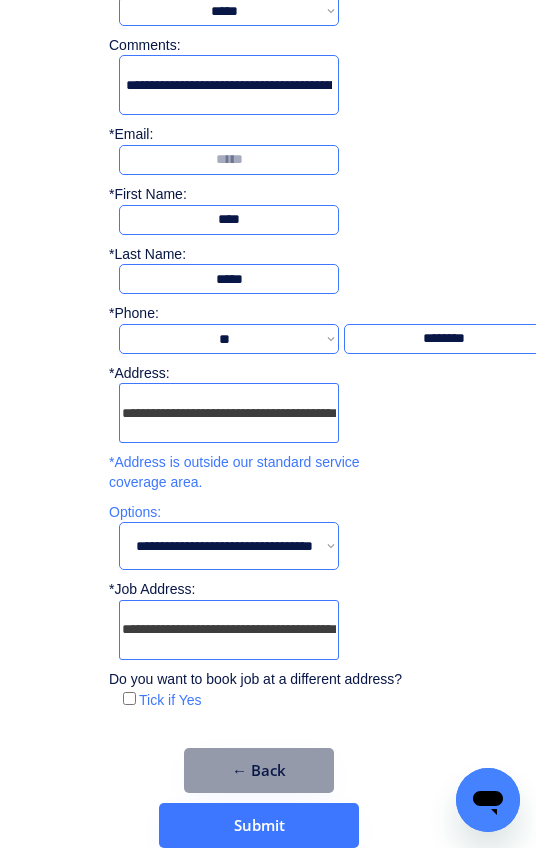 click at bounding box center (229, 160) 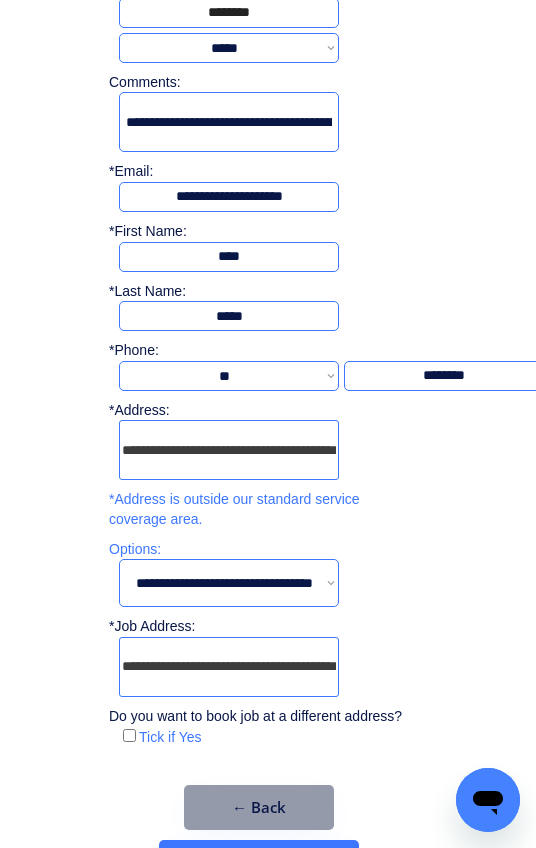 scroll, scrollTop: 521, scrollLeft: 9, axis: both 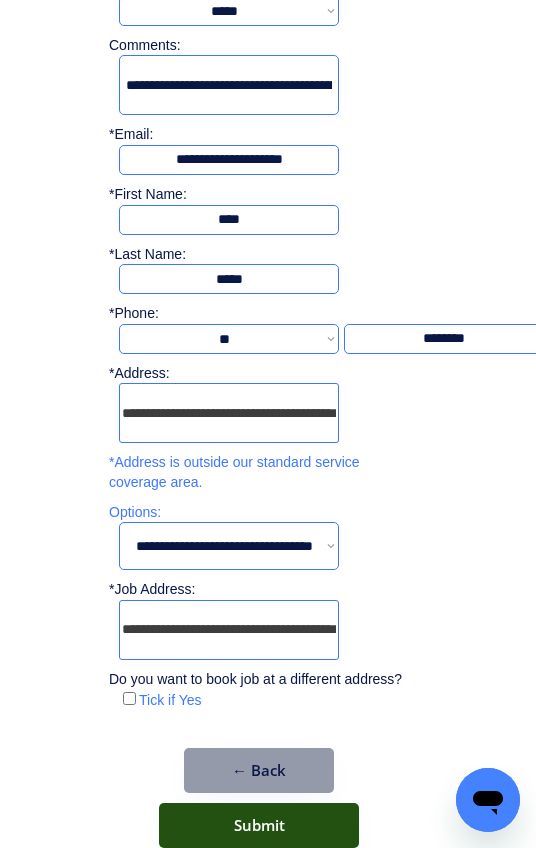 type on "**********" 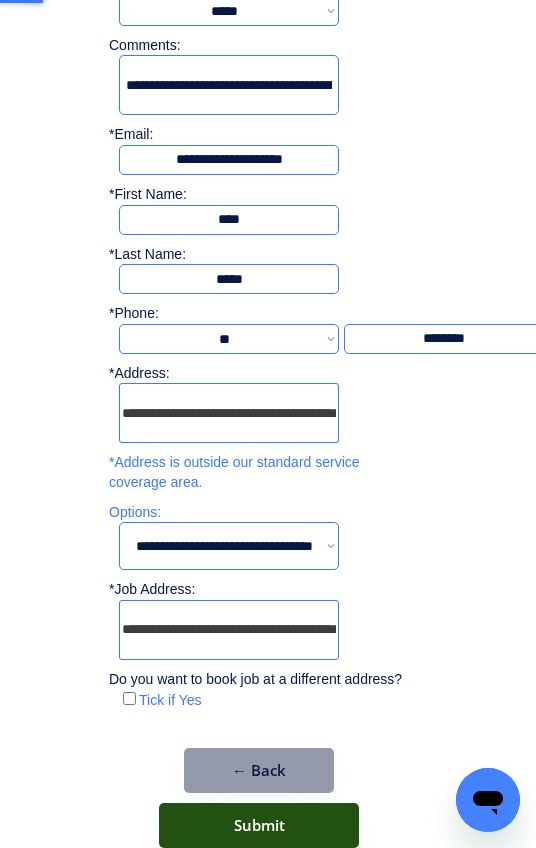 scroll, scrollTop: 0, scrollLeft: 0, axis: both 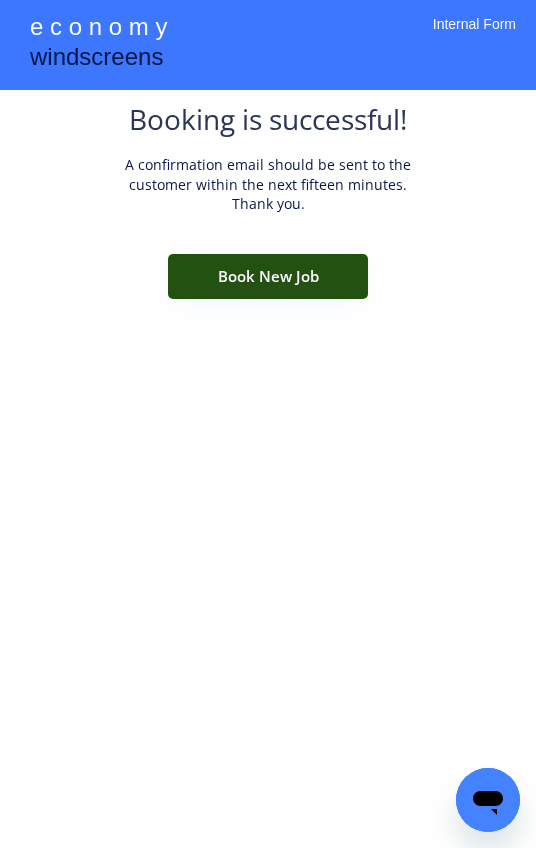 click on "Book New Job" at bounding box center (268, 276) 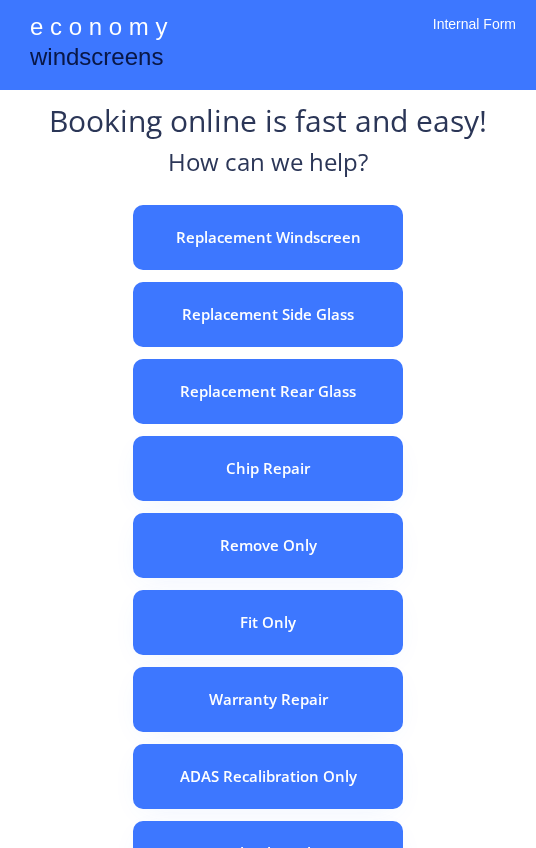 scroll, scrollTop: 0, scrollLeft: 0, axis: both 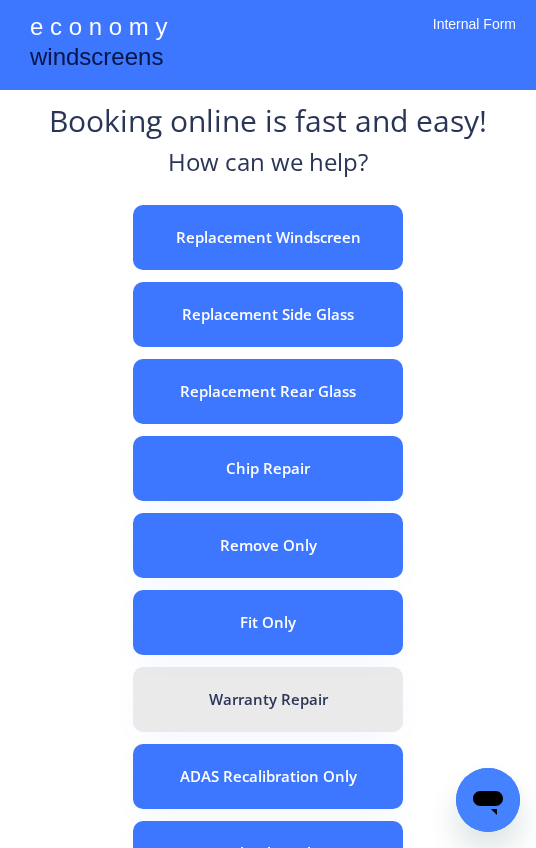 click on "Warranty Repair" at bounding box center (268, 699) 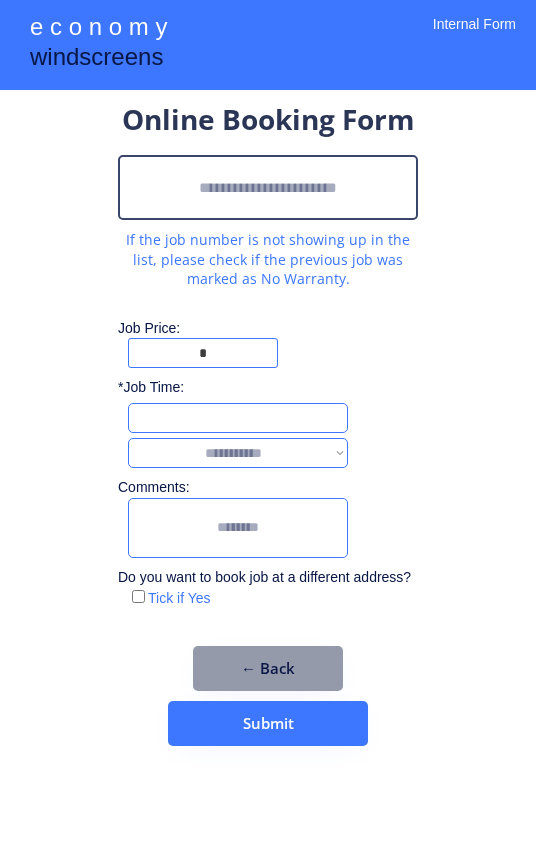 scroll, scrollTop: 0, scrollLeft: 0, axis: both 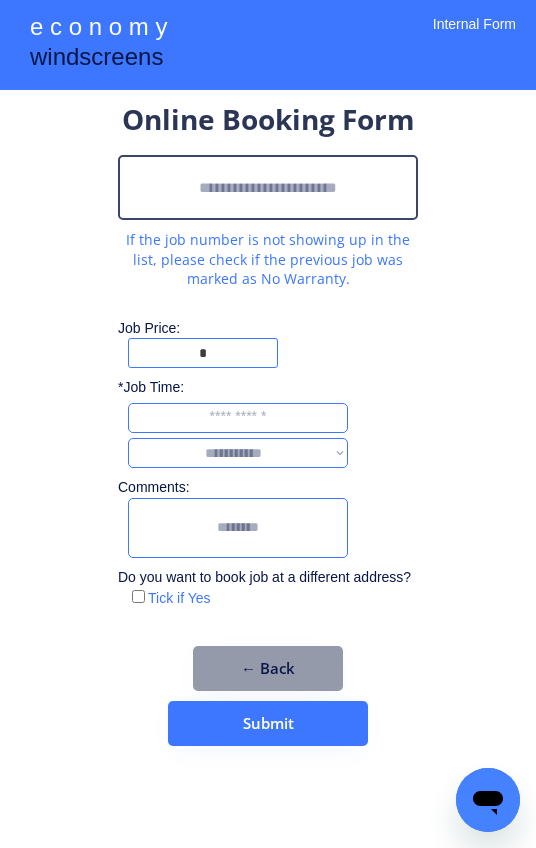 click at bounding box center (268, 187) 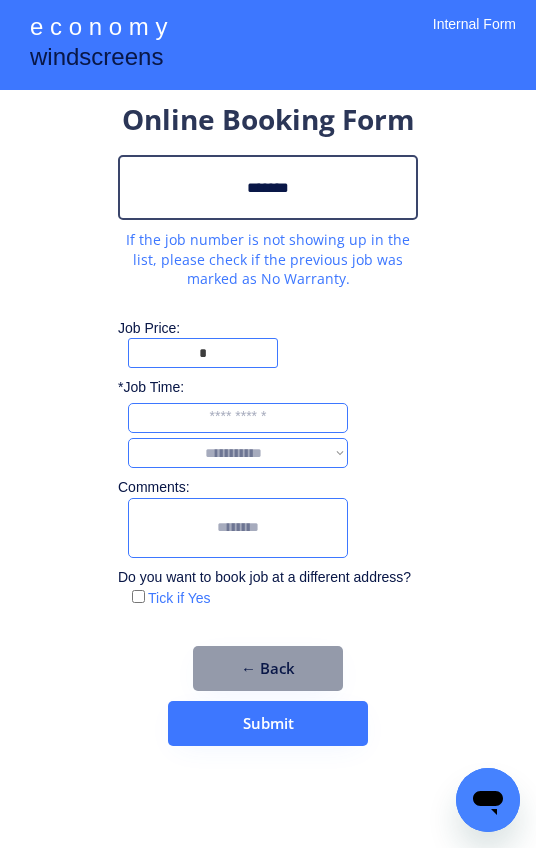 type on "*******" 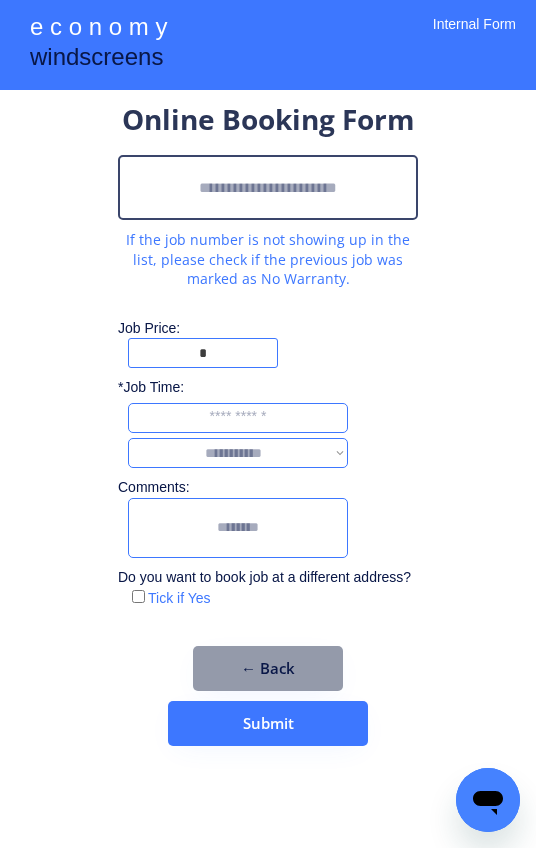 click at bounding box center [268, 187] 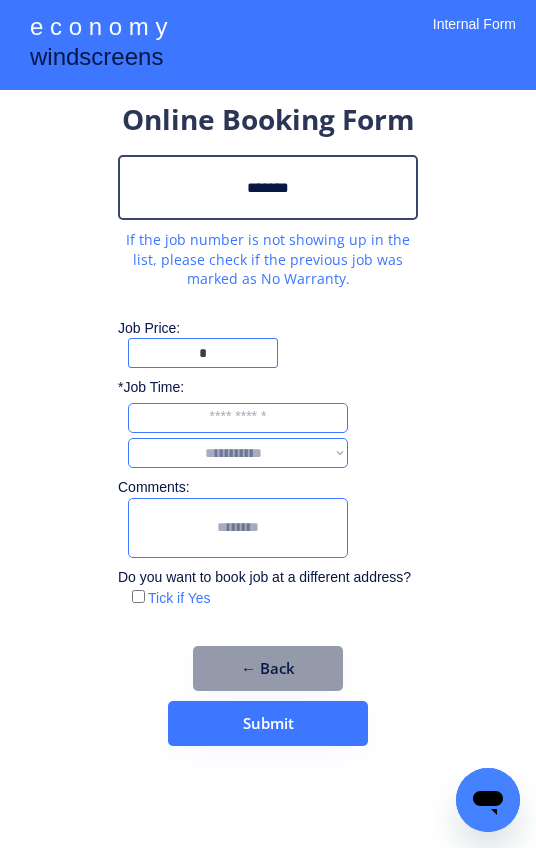 type on "*******" 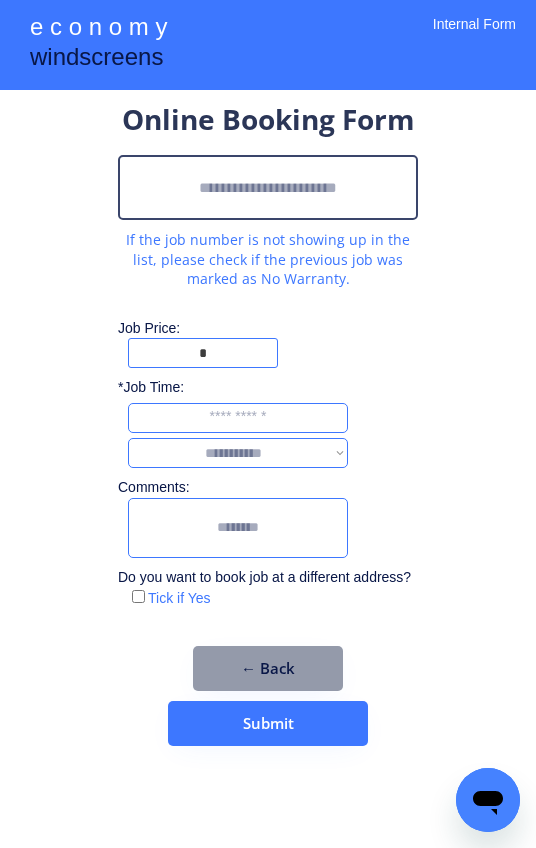 click at bounding box center [268, 187] 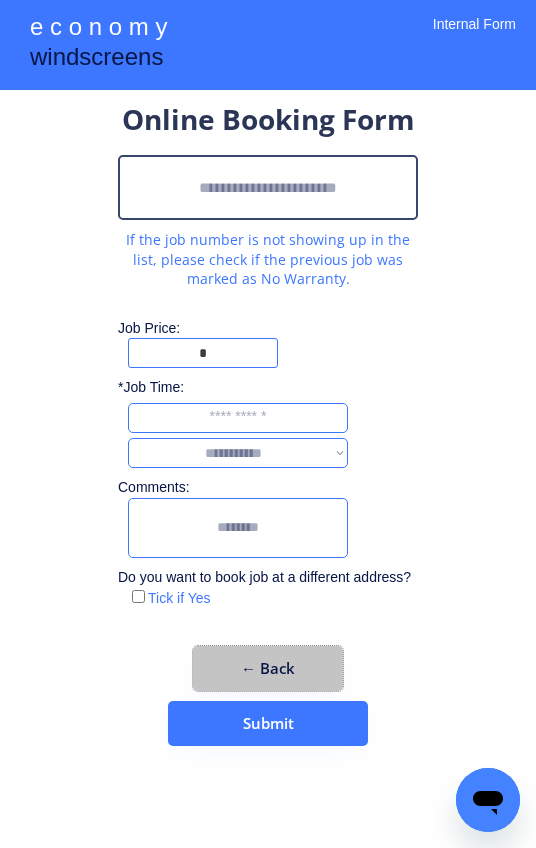 click on "←   Back" at bounding box center [268, 668] 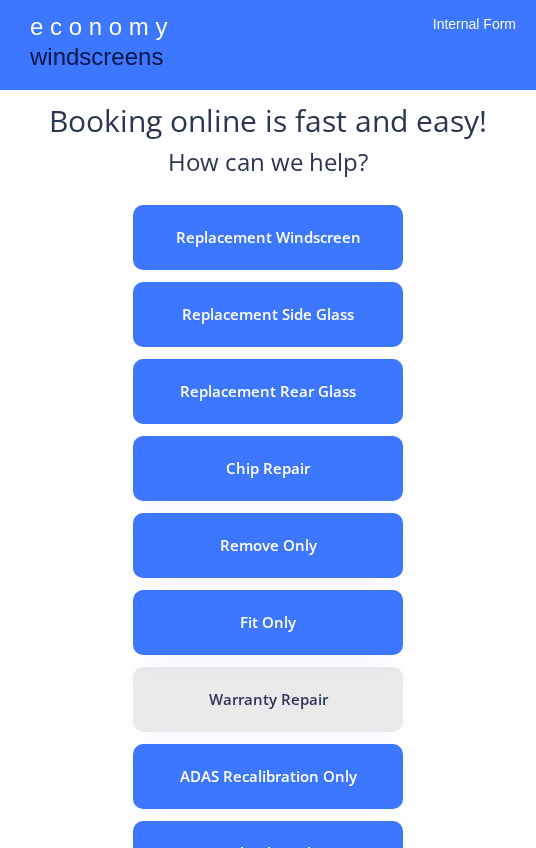scroll, scrollTop: 0, scrollLeft: 0, axis: both 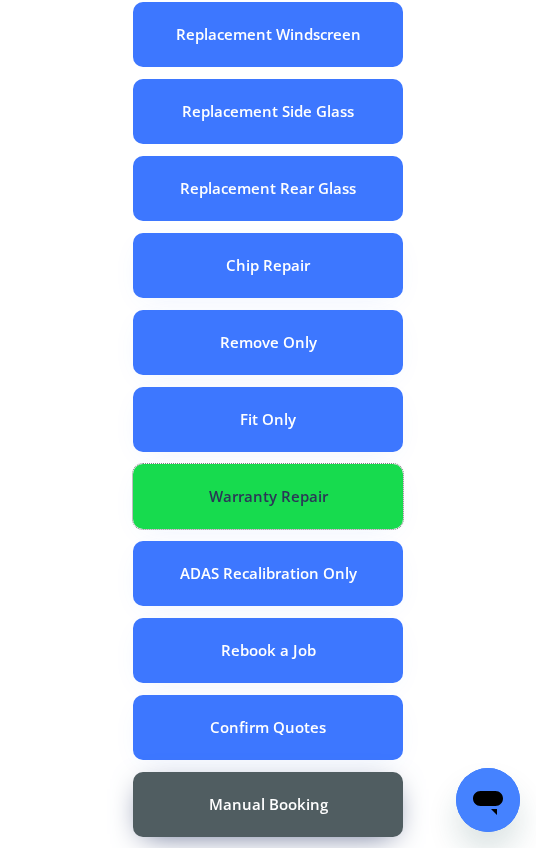 click on "Warranty Repair" at bounding box center [268, 496] 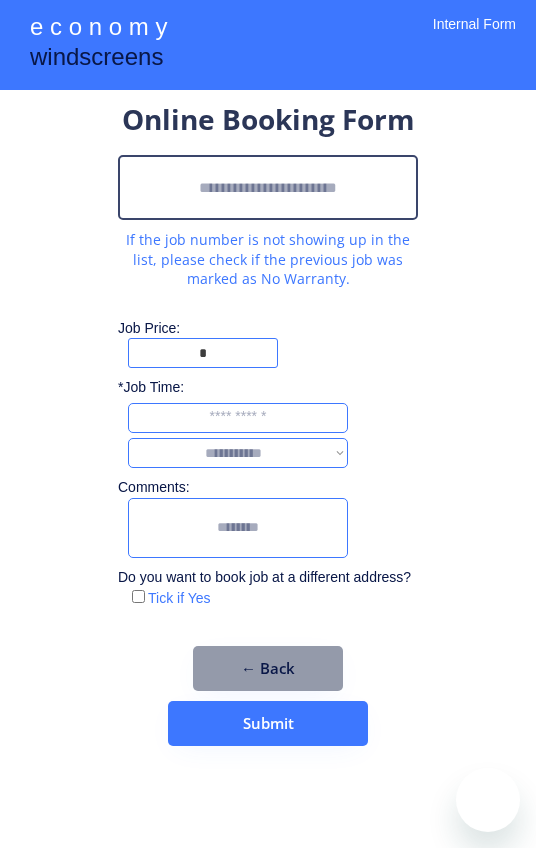 scroll, scrollTop: 0, scrollLeft: 0, axis: both 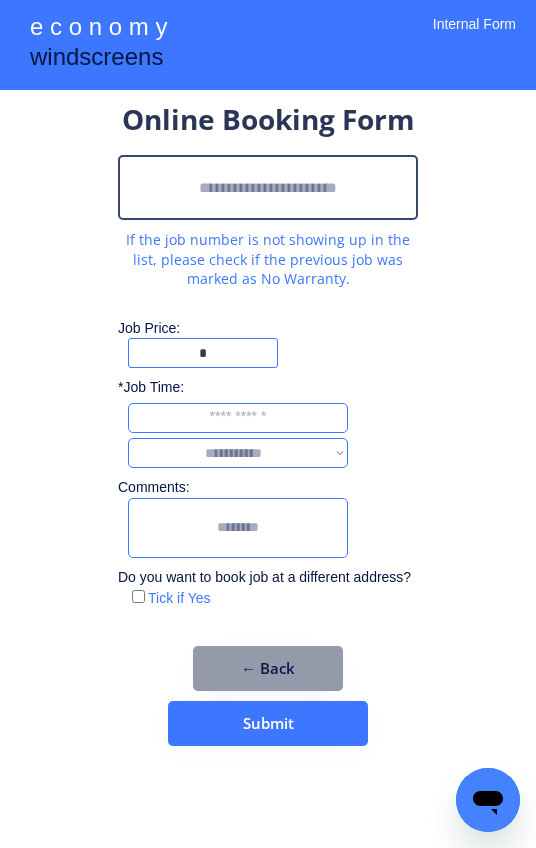 click at bounding box center (268, 187) 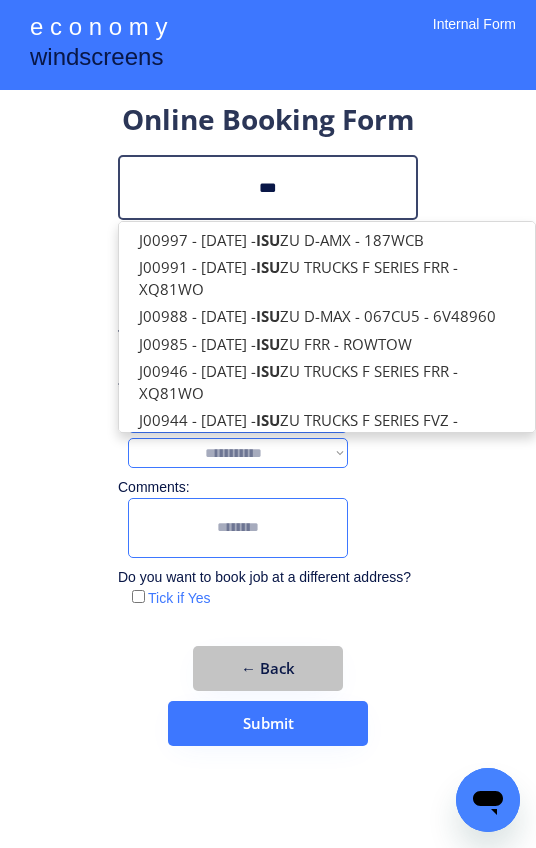type on "***" 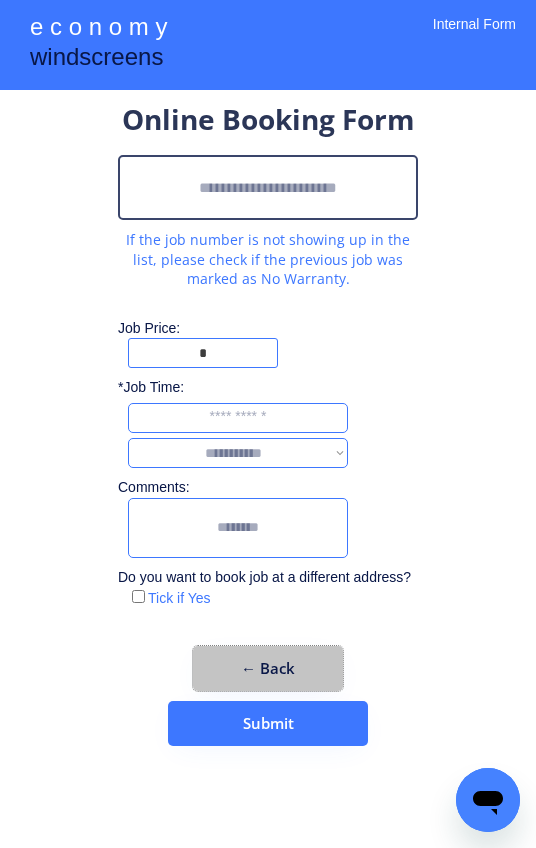 click on "←   Back" at bounding box center (268, 668) 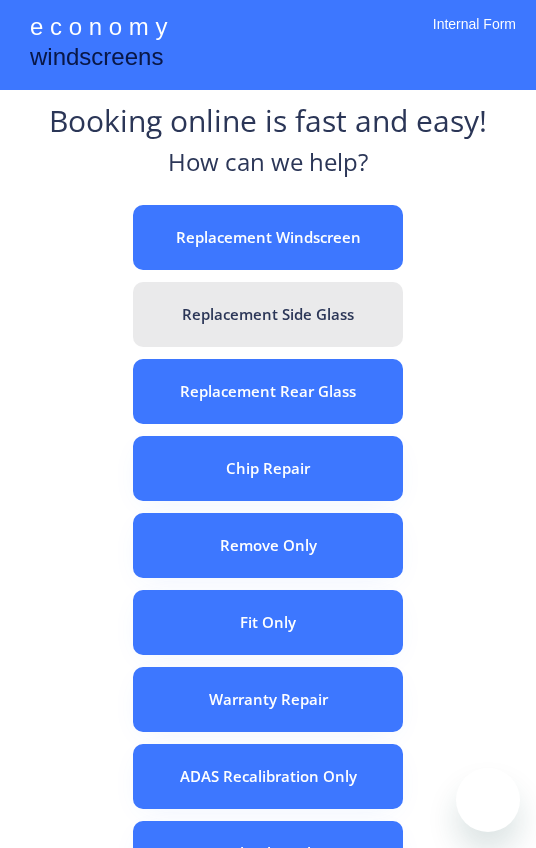 scroll, scrollTop: 0, scrollLeft: 0, axis: both 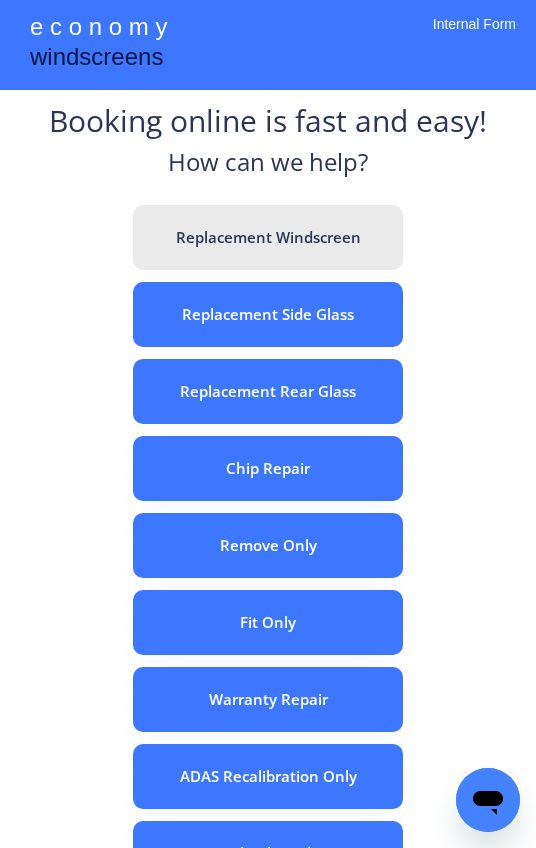 click on "Replacement Windscreen" at bounding box center (268, 237) 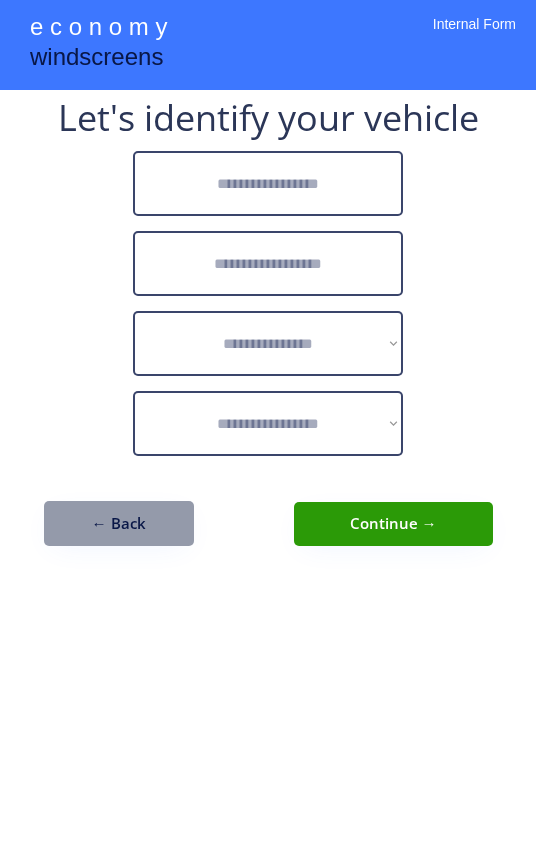 scroll, scrollTop: 0, scrollLeft: 0, axis: both 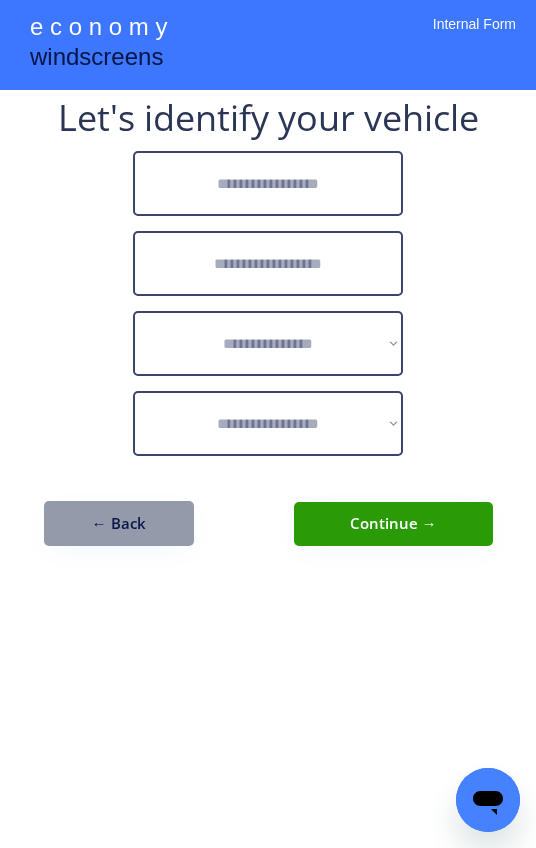click at bounding box center (268, 183) 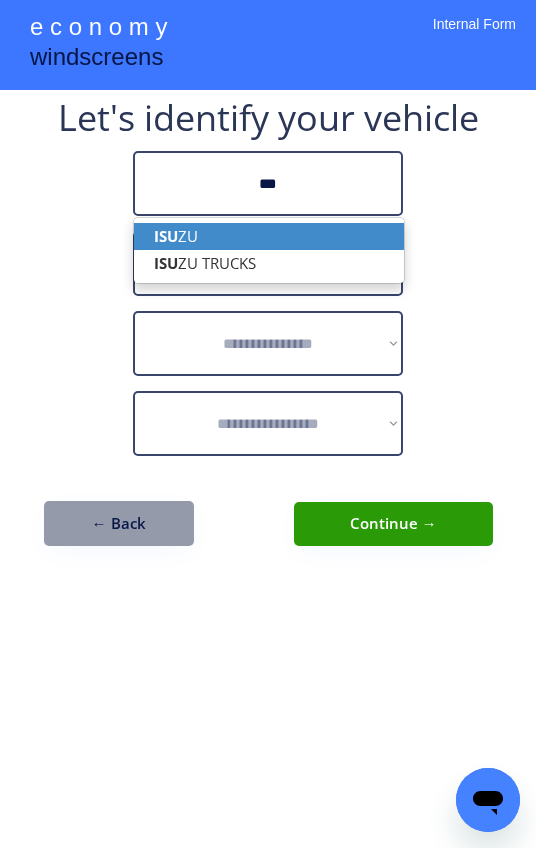 click on "ISU ZU" at bounding box center [269, 236] 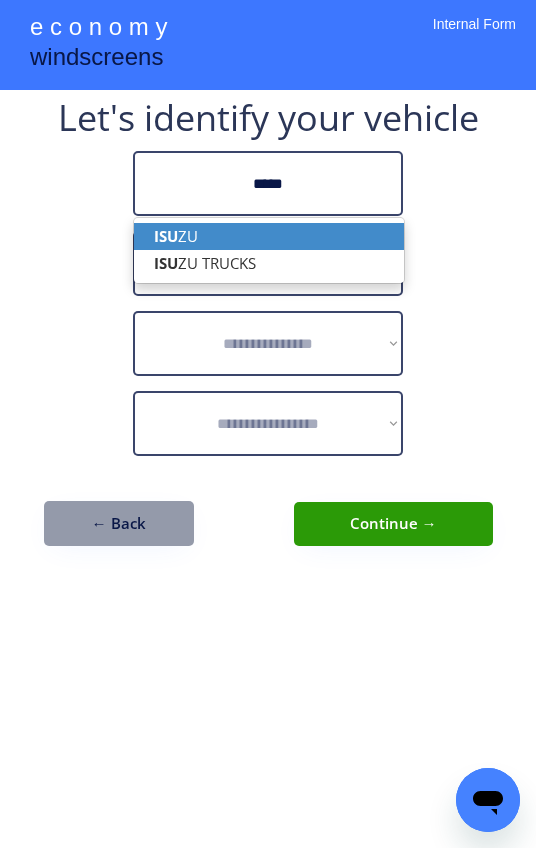type on "*****" 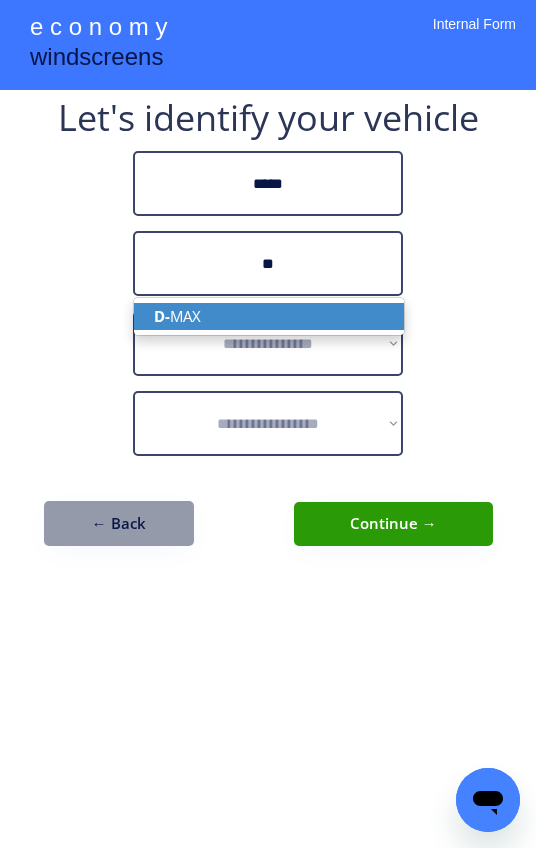 click on "D- MAX" at bounding box center [269, 316] 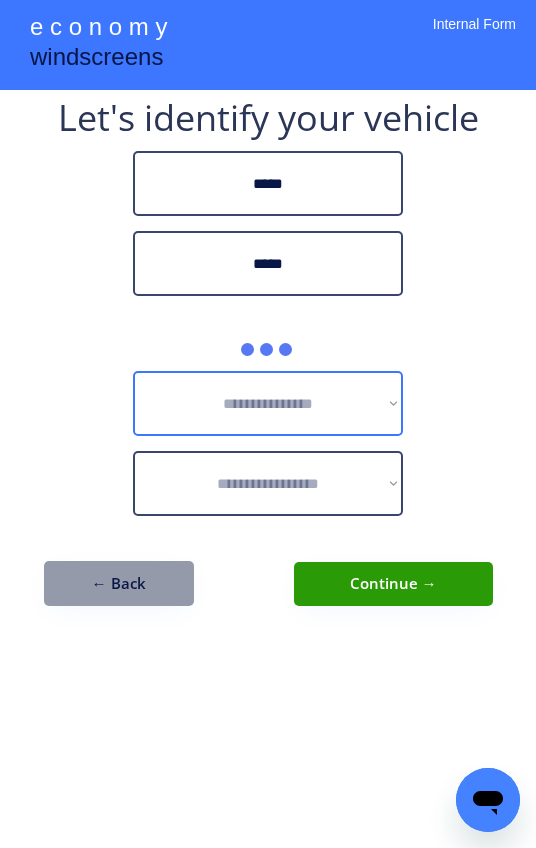 type on "*****" 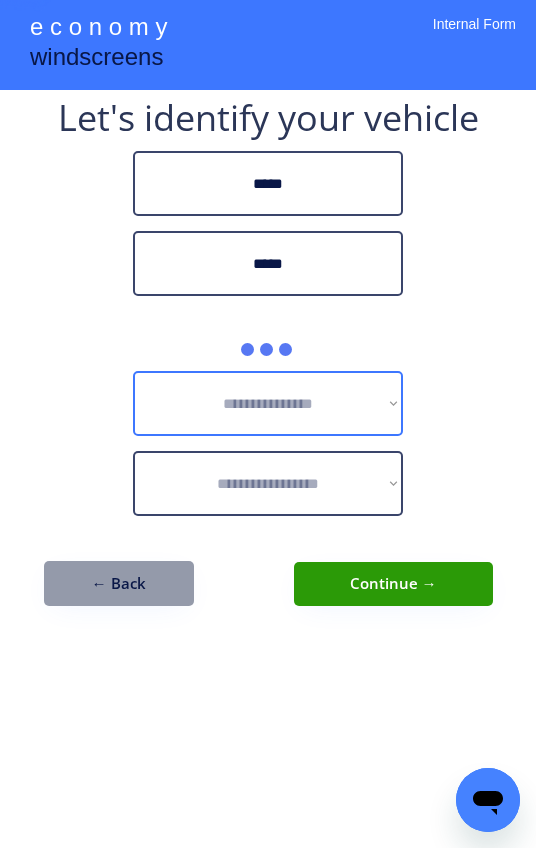 click on "**********" at bounding box center [268, 403] 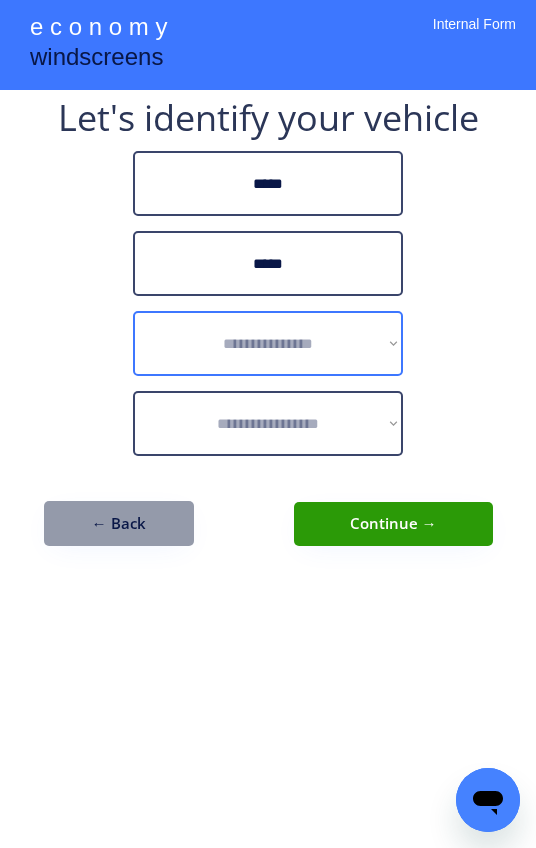 click on "**********" at bounding box center [268, 343] 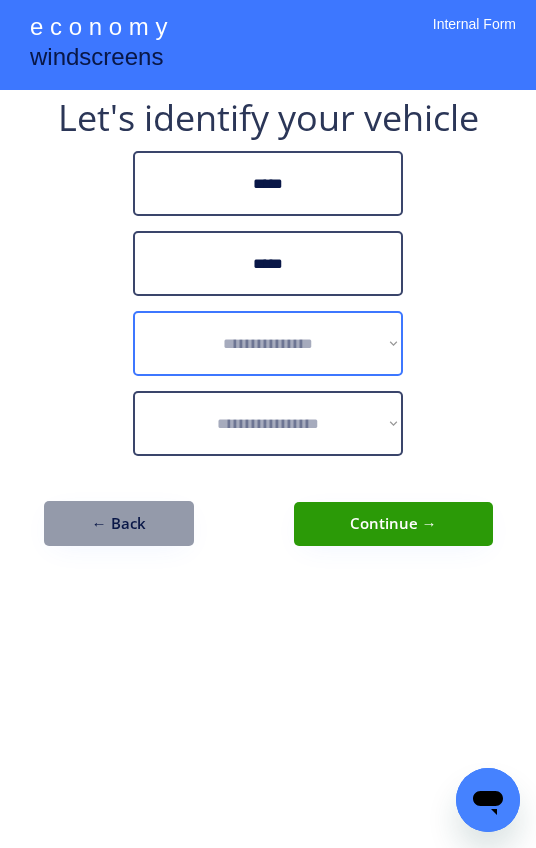 click on "**********" at bounding box center [268, 343] 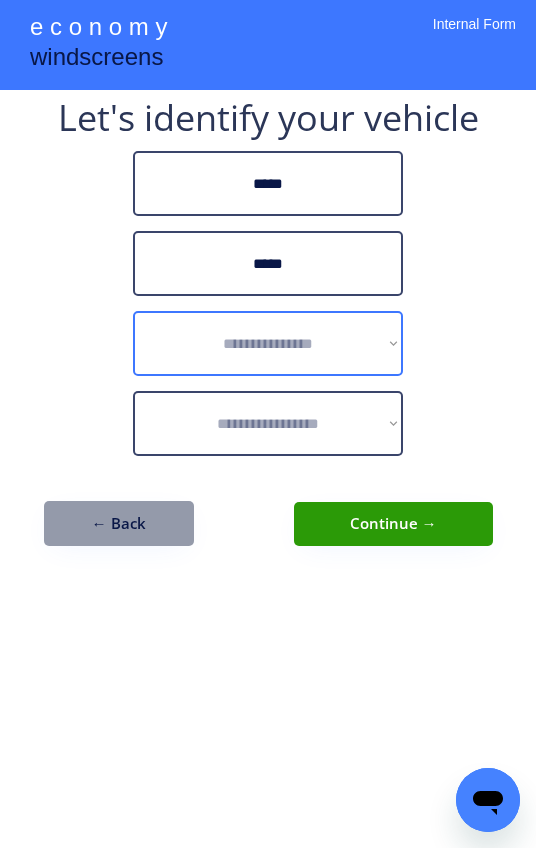 select on "******" 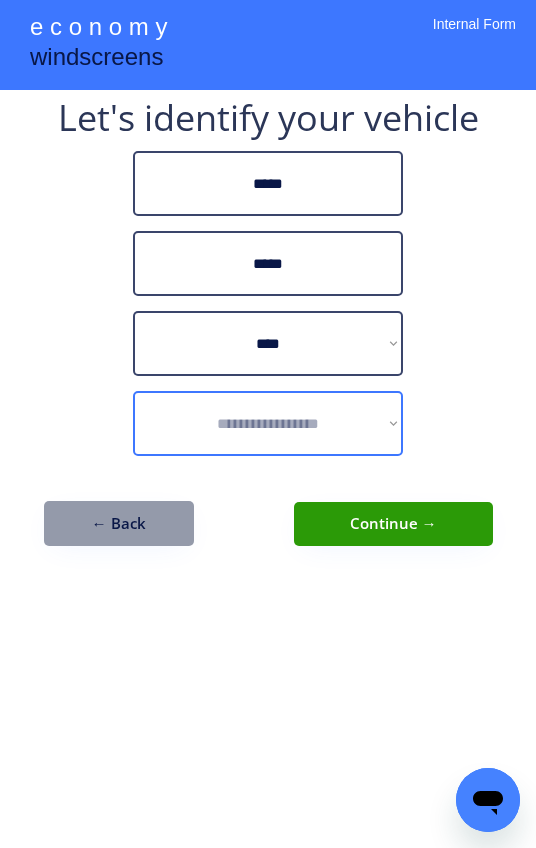 click on "**********" at bounding box center (268, 423) 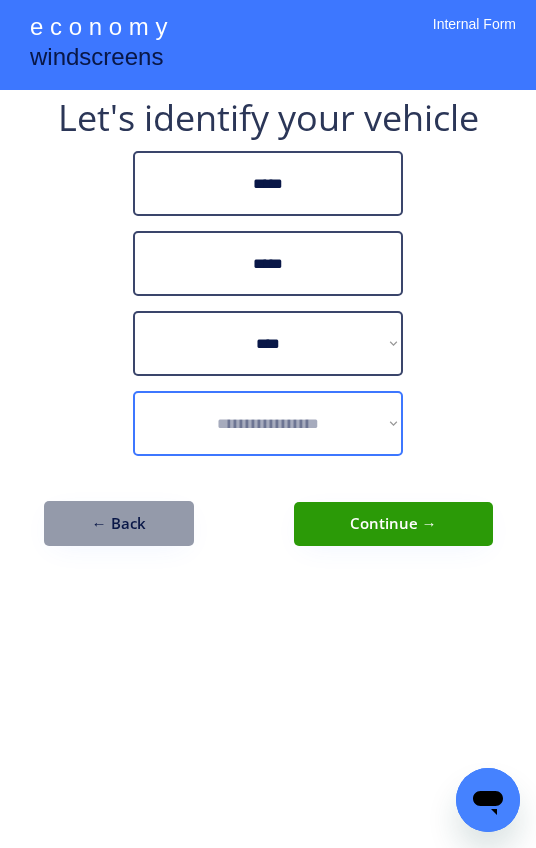 select on "**********" 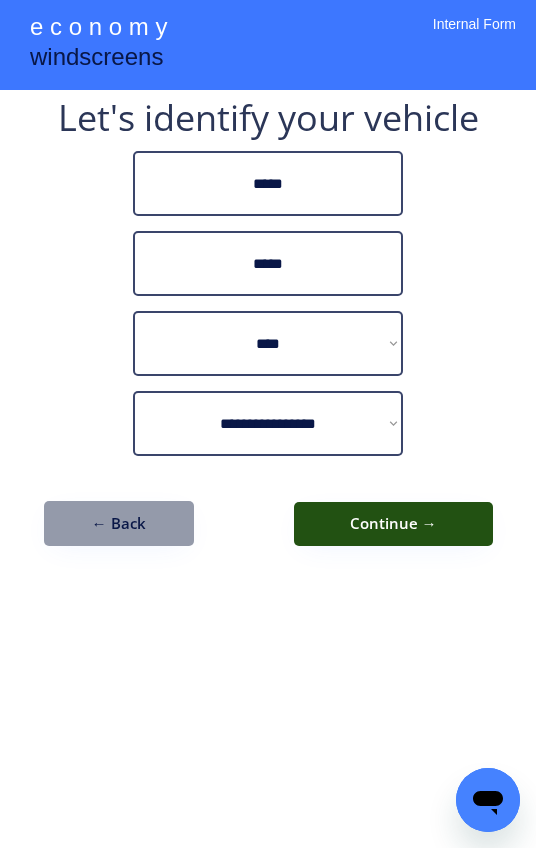 click on "Continue    →" at bounding box center [393, 524] 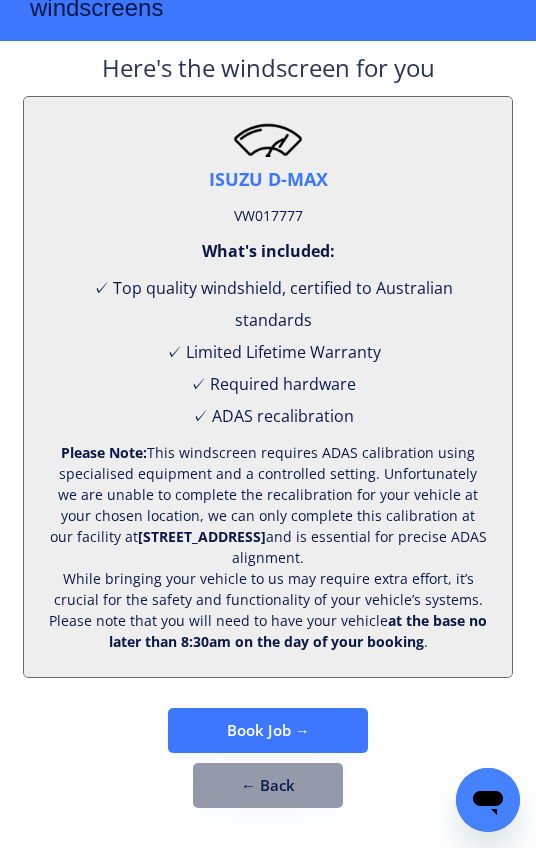 scroll, scrollTop: 70, scrollLeft: 0, axis: vertical 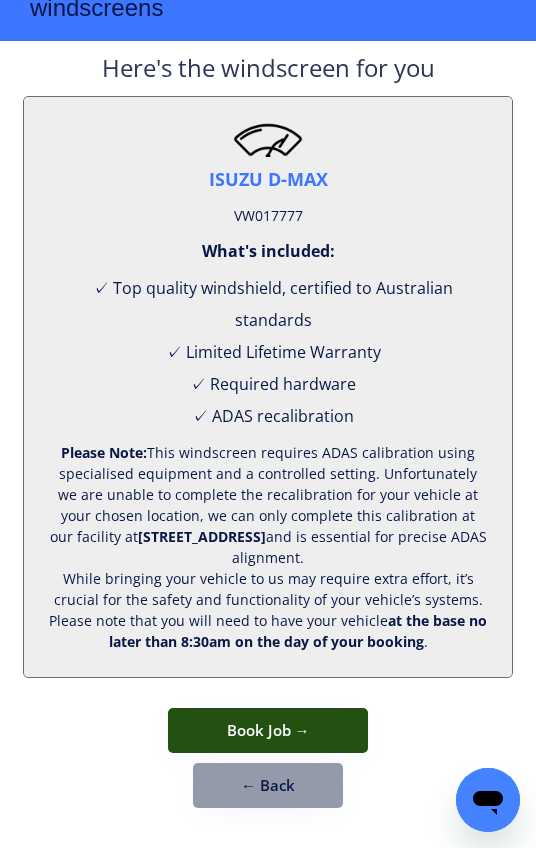 click on "Book Job    →" at bounding box center (268, 730) 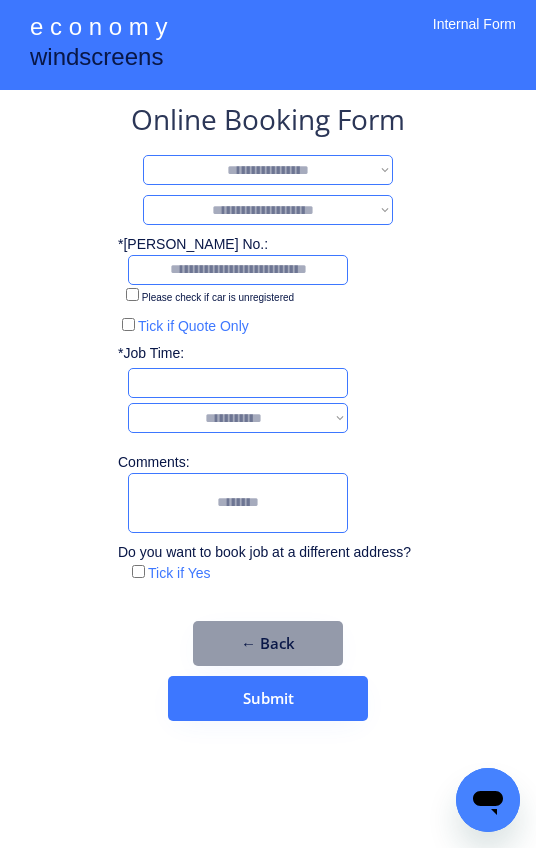 scroll, scrollTop: 0, scrollLeft: 0, axis: both 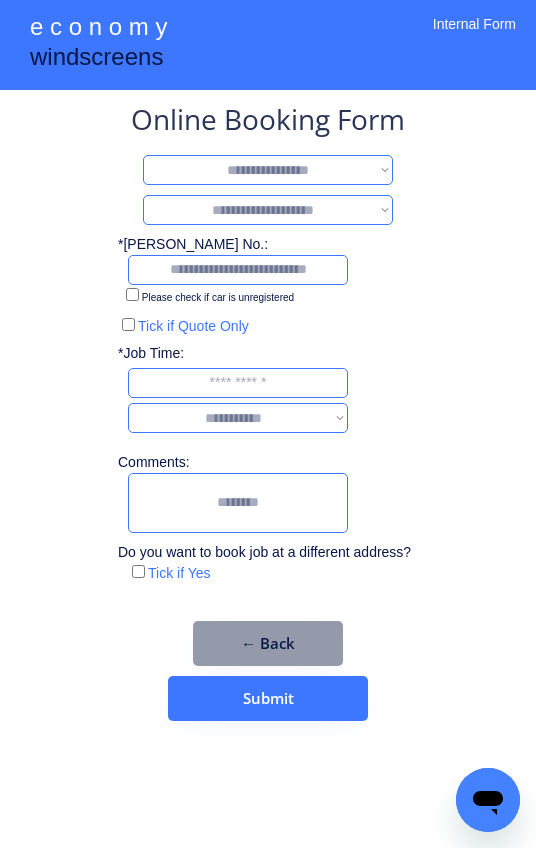 click on "**********" at bounding box center (268, 170) 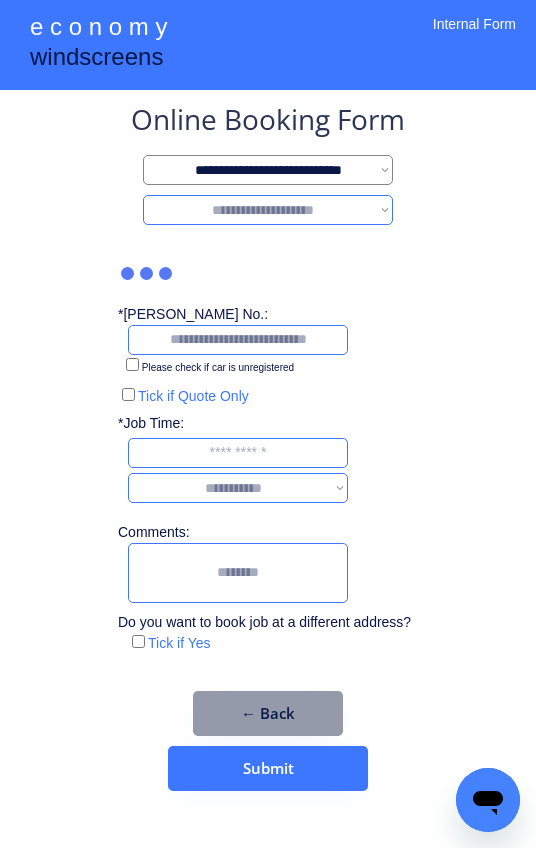 click on "**********" at bounding box center [268, 210] 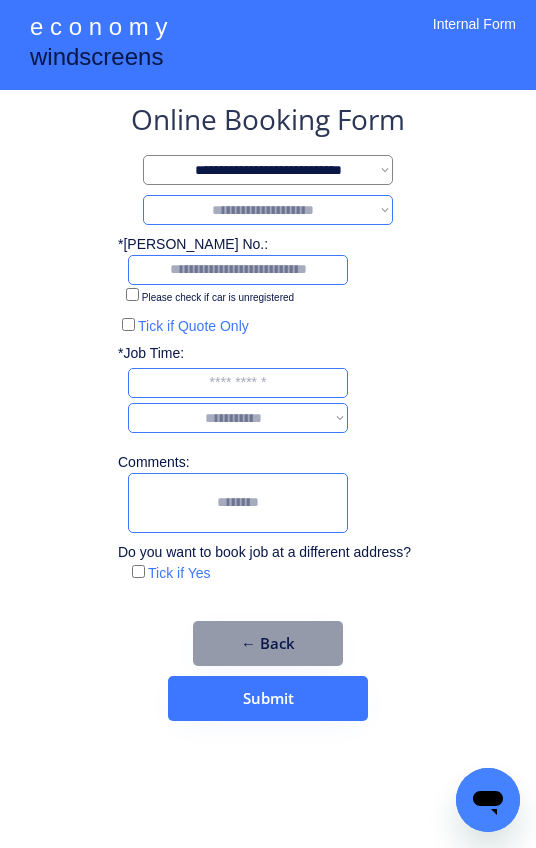 select on "*******" 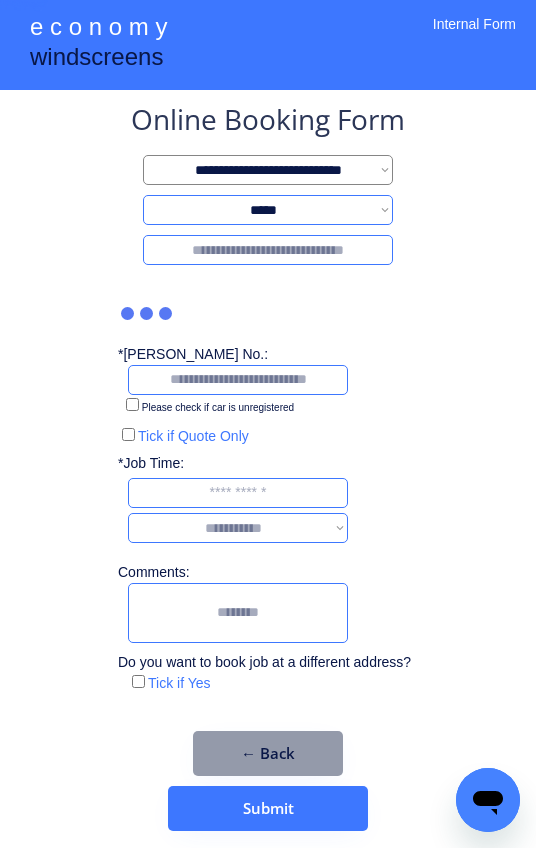 click at bounding box center [268, 250] 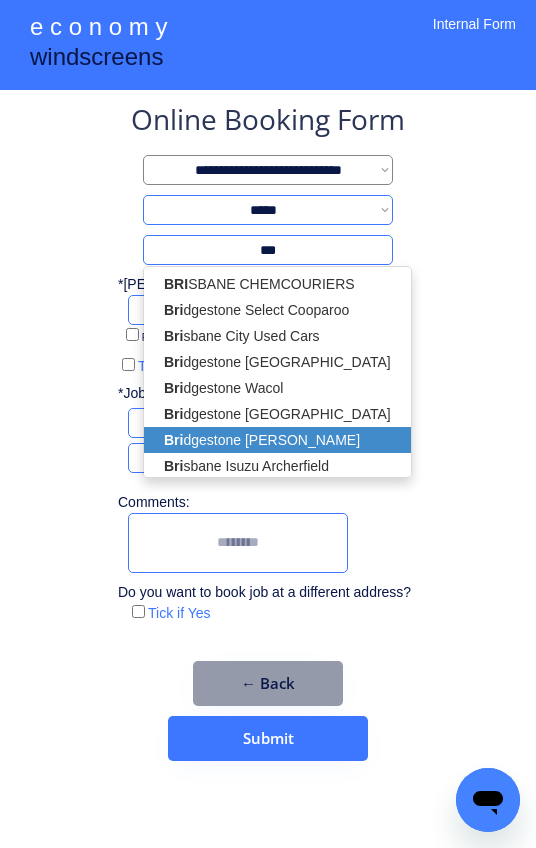 scroll, scrollTop: 0, scrollLeft: 0, axis: both 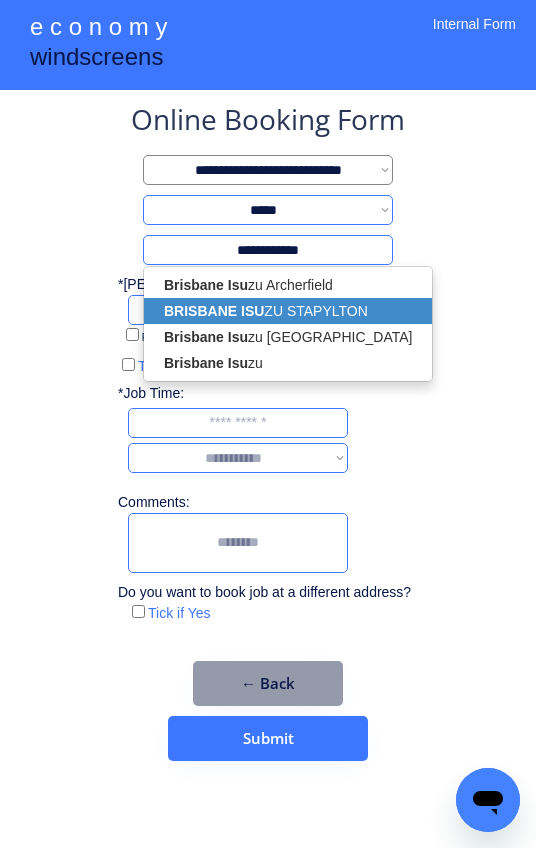 click on "BRISBANE ISU ZU STAPYLTON" at bounding box center (288, 311) 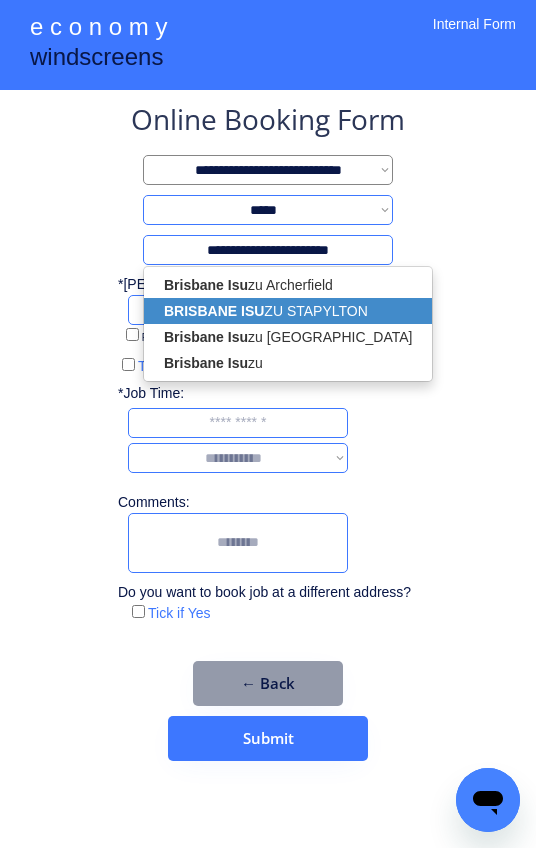 select on "*********" 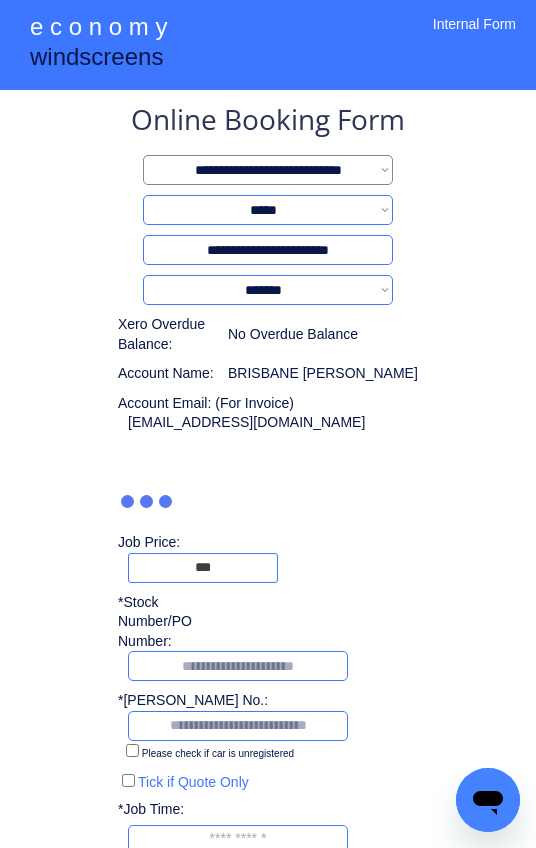 type on "***" 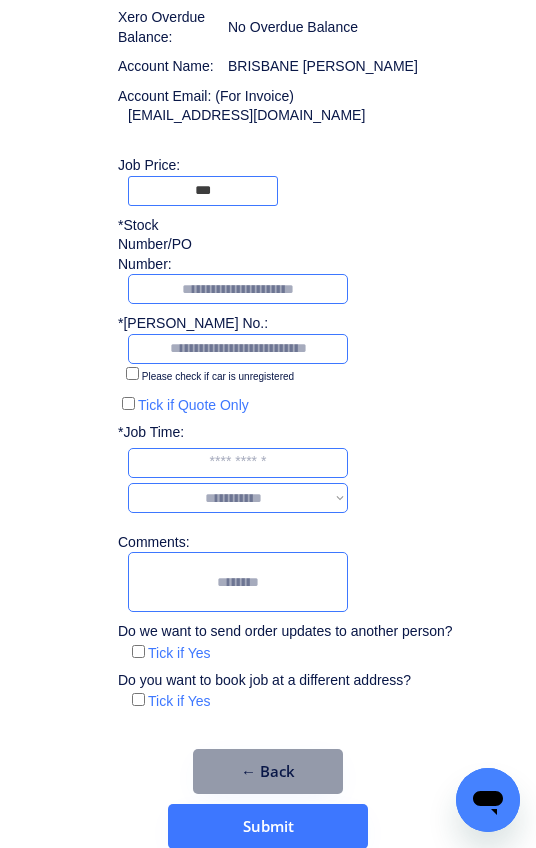 scroll, scrollTop: 328, scrollLeft: 0, axis: vertical 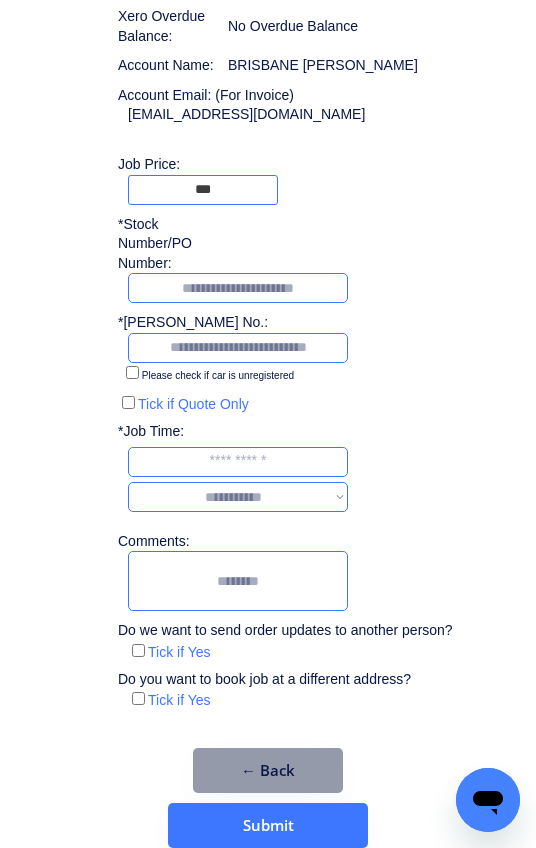 type on "**********" 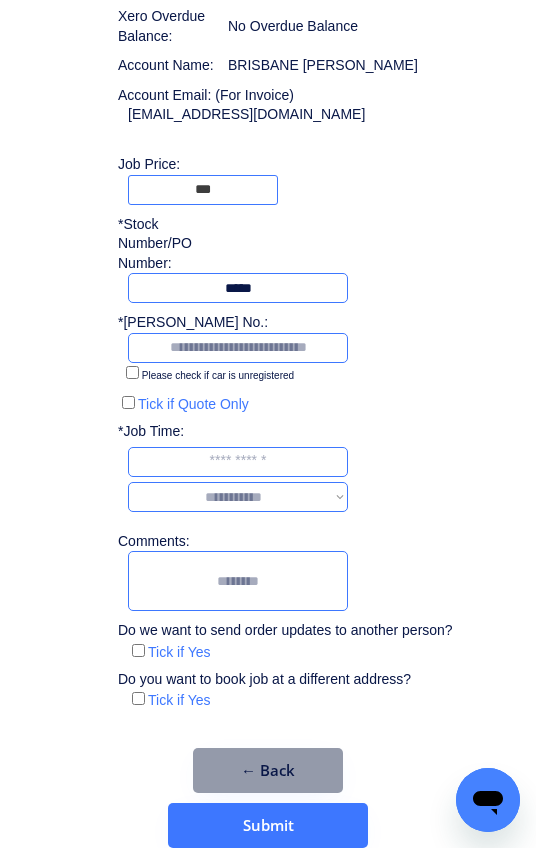 type on "******" 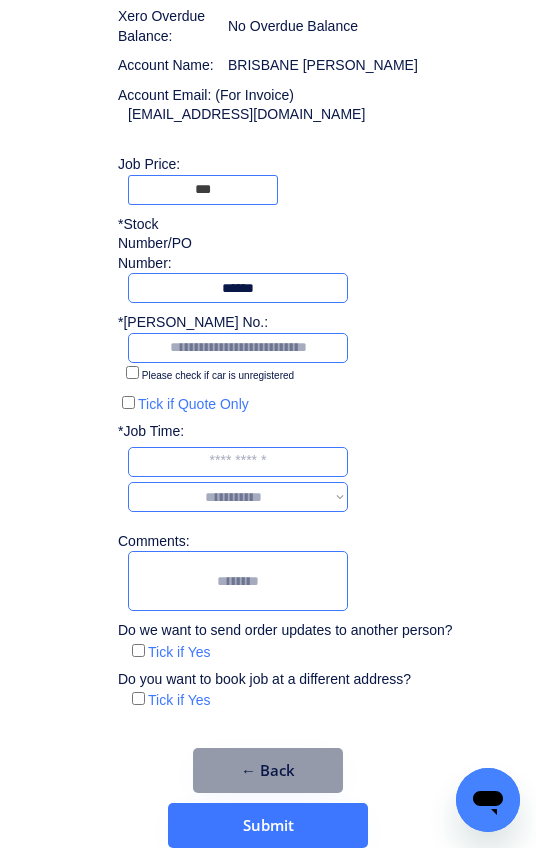 drag, startPoint x: 264, startPoint y: 284, endPoint x: 211, endPoint y: 290, distance: 53.338543 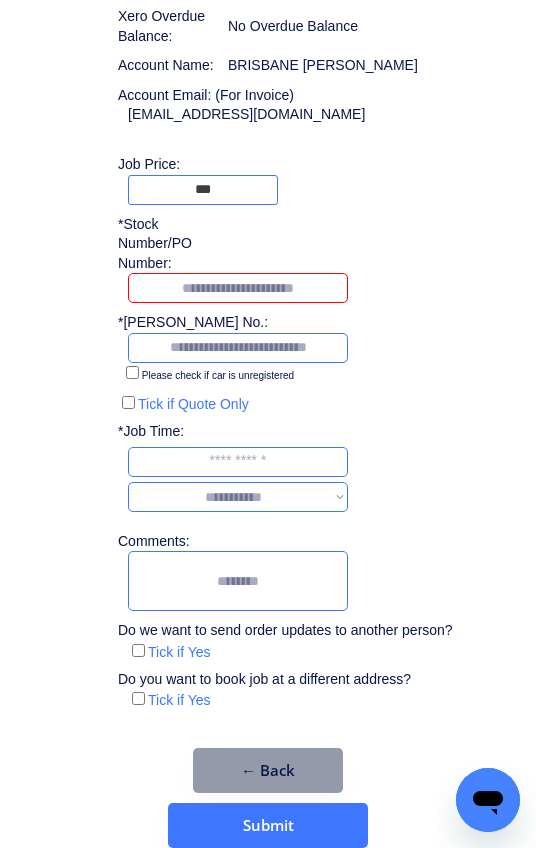 click at bounding box center (238, 348) 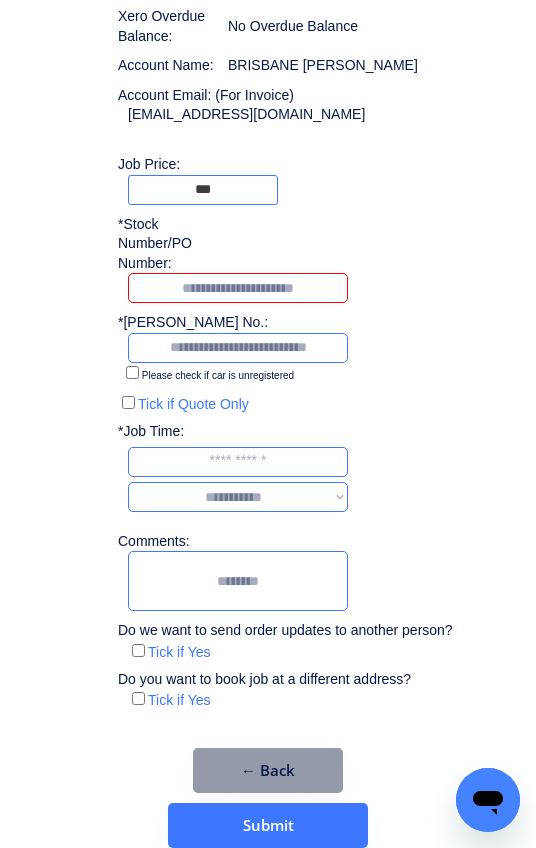 paste on "******" 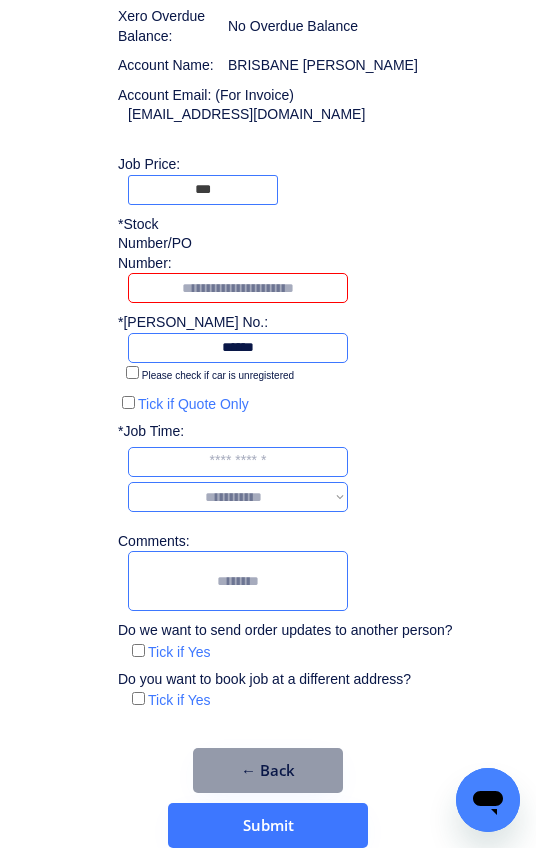 type on "******" 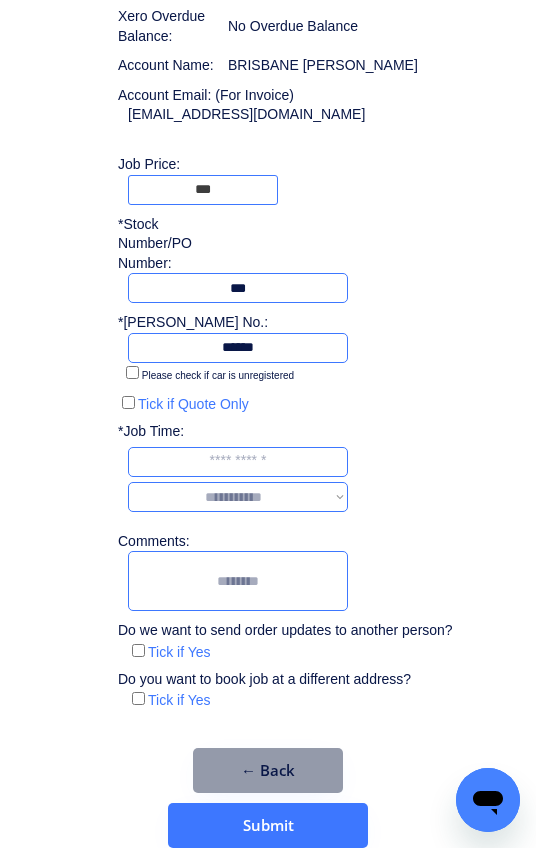 type on "***" 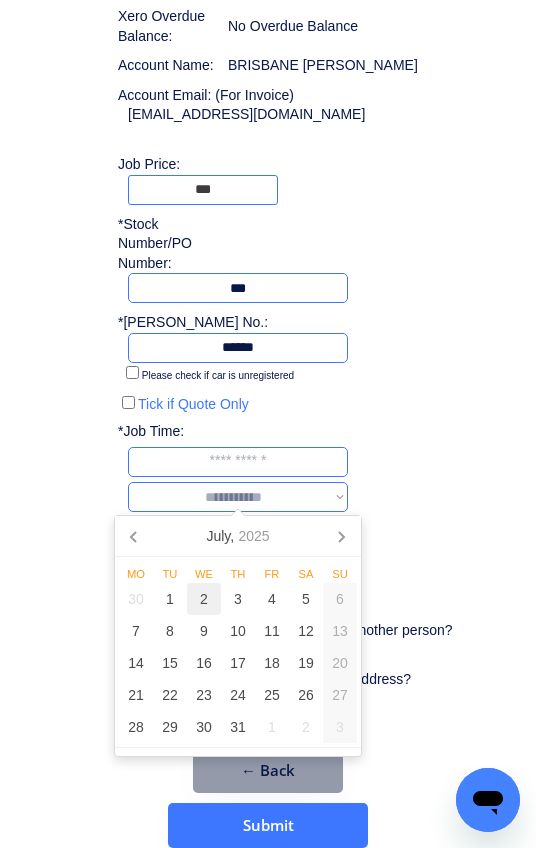 click on "2" at bounding box center (204, 599) 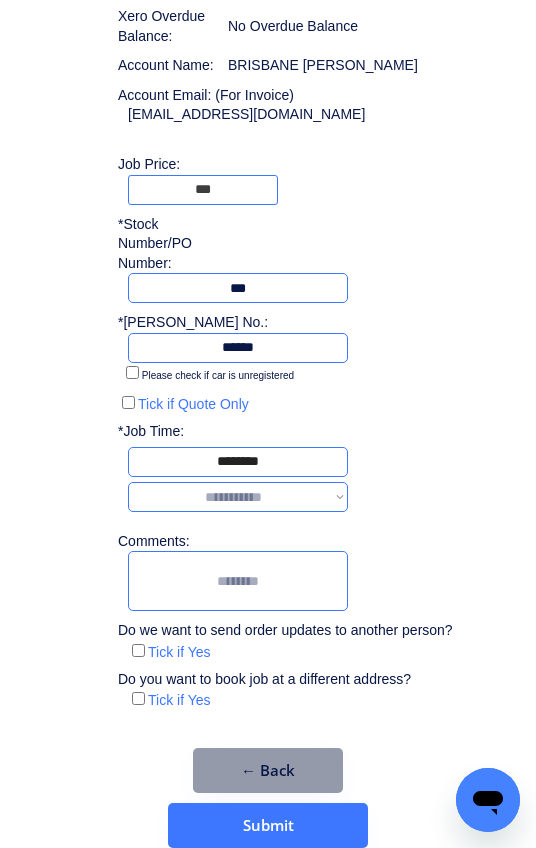 scroll, scrollTop: 323, scrollLeft: 0, axis: vertical 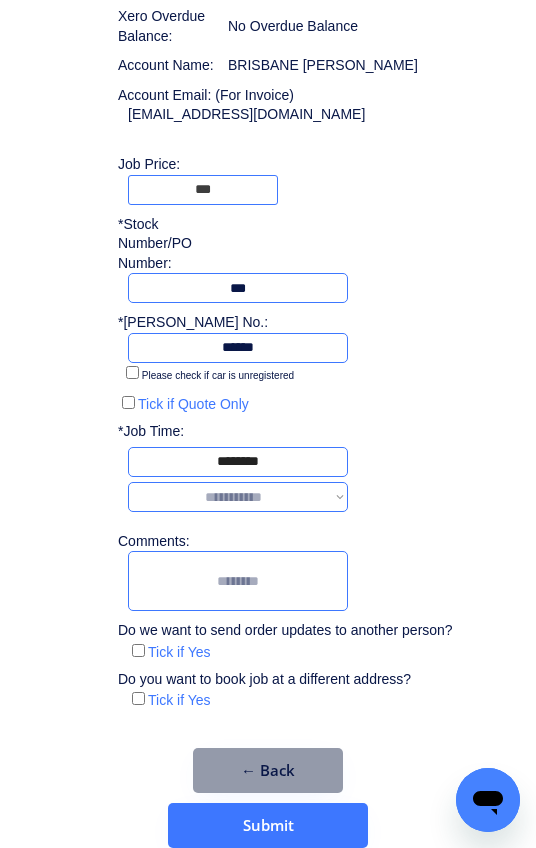 click on "**********" at bounding box center [238, 497] 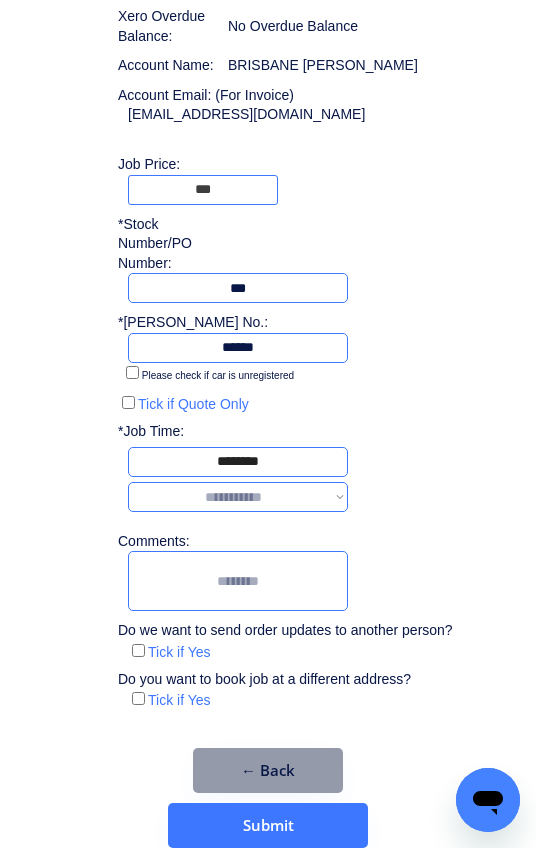 select on "*******" 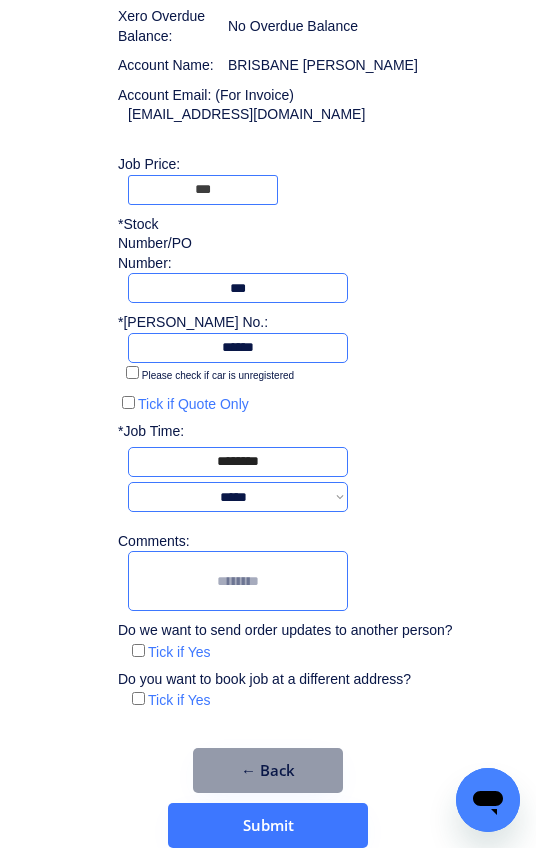 scroll, scrollTop: 328, scrollLeft: 0, axis: vertical 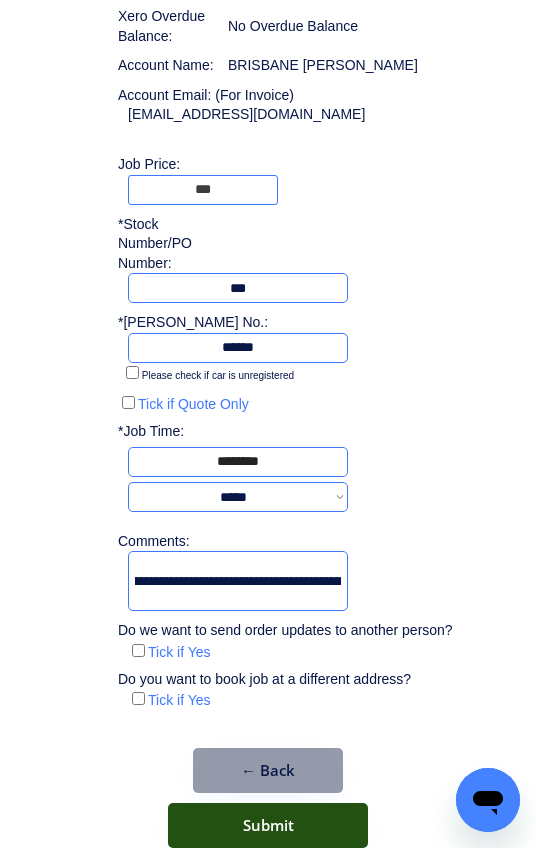type on "**********" 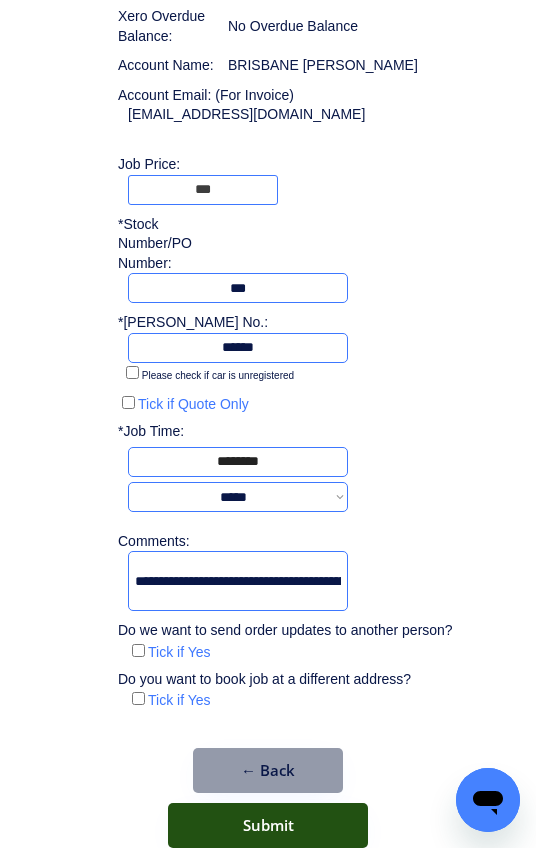 click on "Submit" at bounding box center [268, 825] 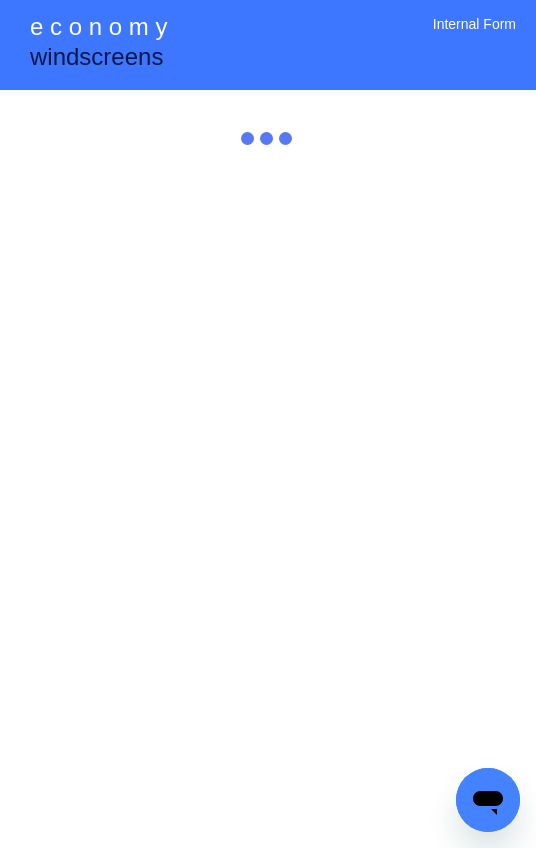 scroll, scrollTop: 0, scrollLeft: 0, axis: both 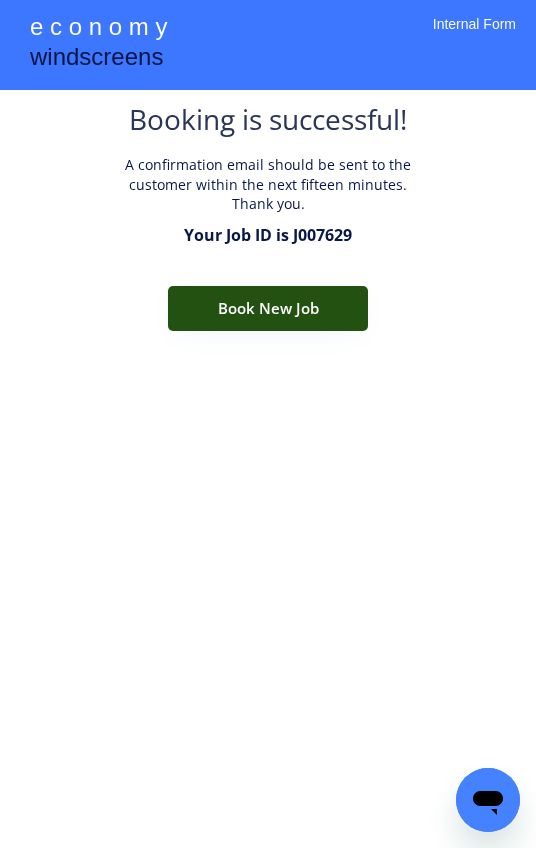 click on "Book New Job" at bounding box center [268, 308] 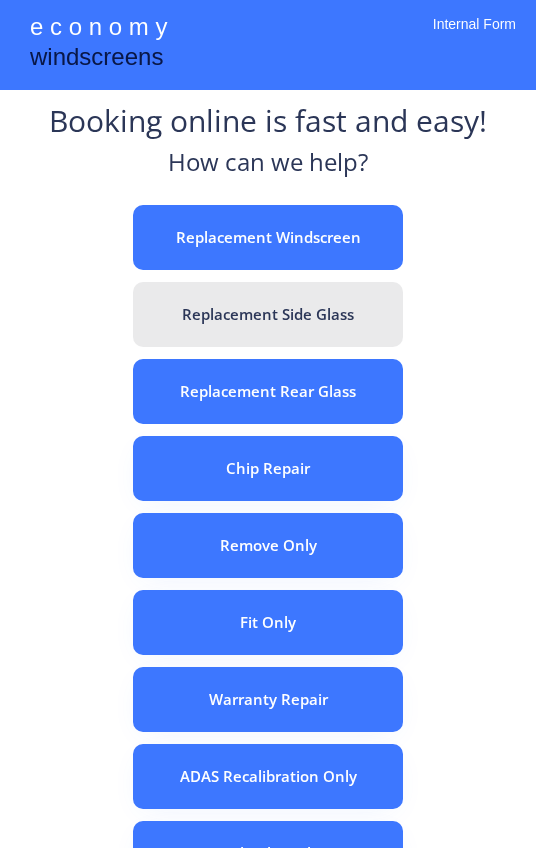 scroll, scrollTop: 0, scrollLeft: 0, axis: both 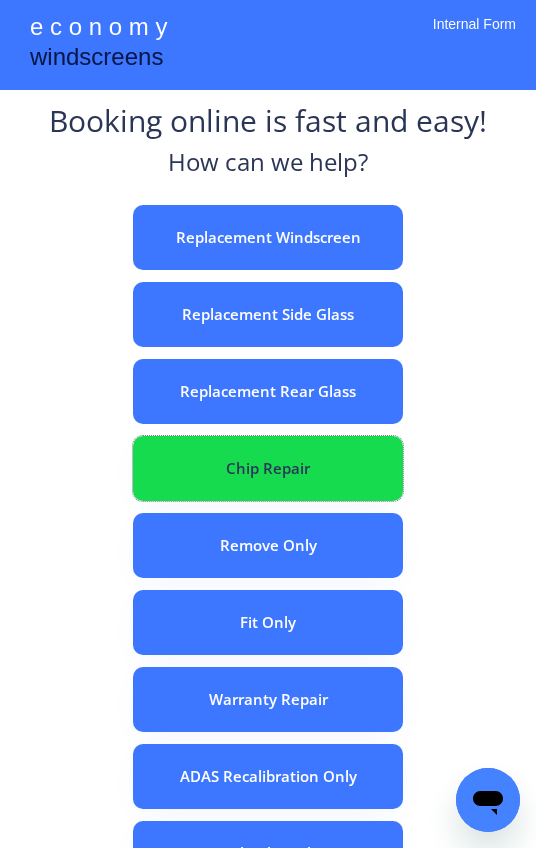 click on "Chip Repair" at bounding box center [268, 468] 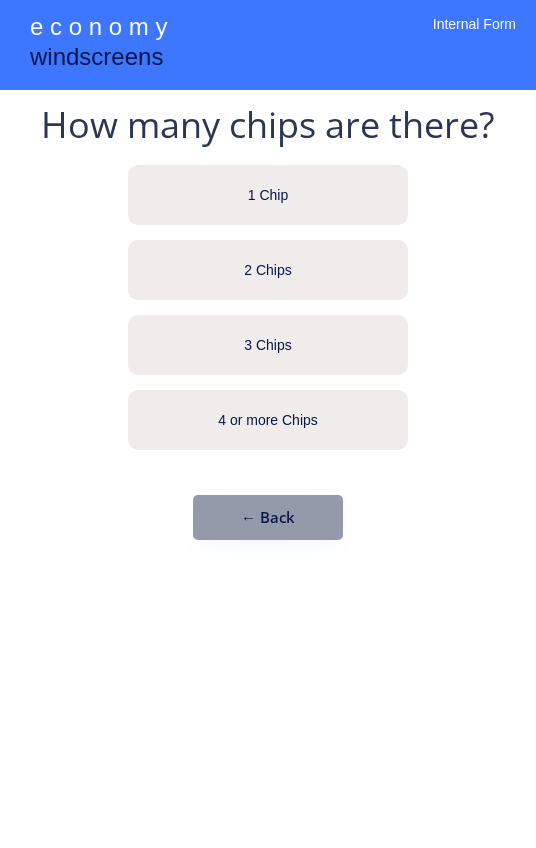 scroll, scrollTop: 0, scrollLeft: 0, axis: both 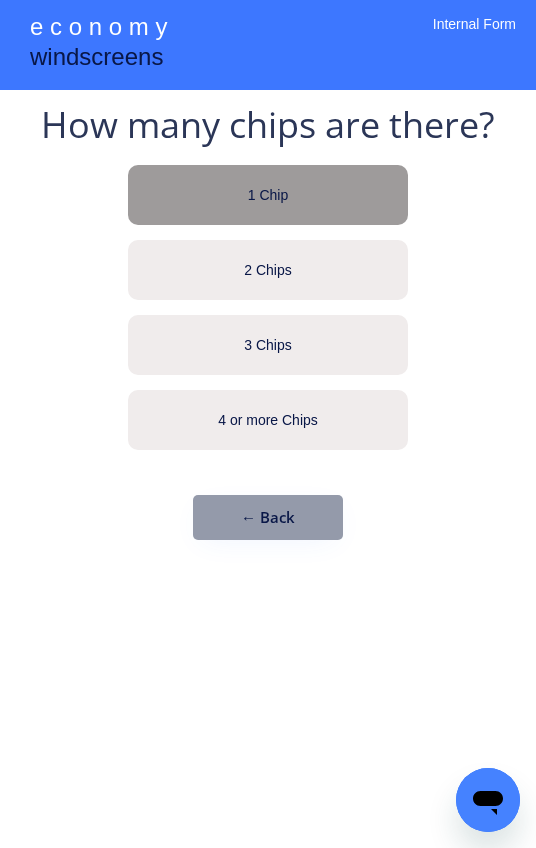 click on "1 Chip" at bounding box center [268, 196] 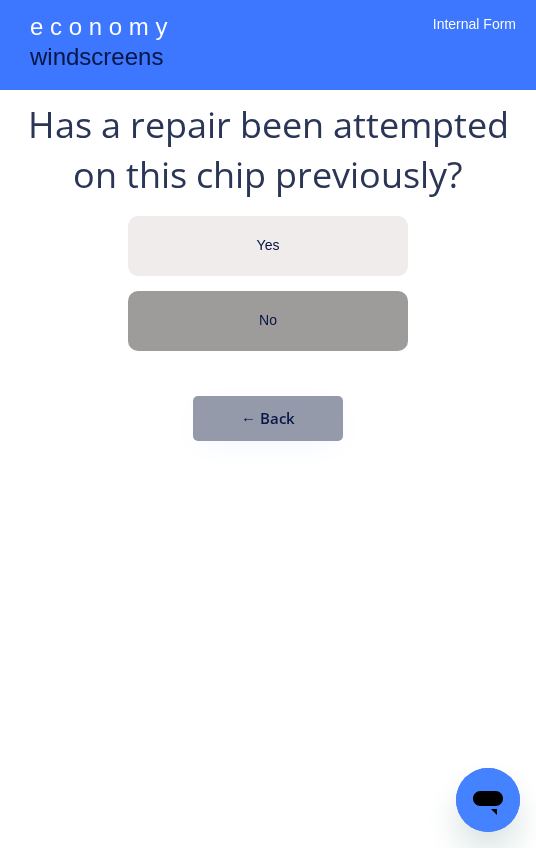 click on "No" at bounding box center [268, 321] 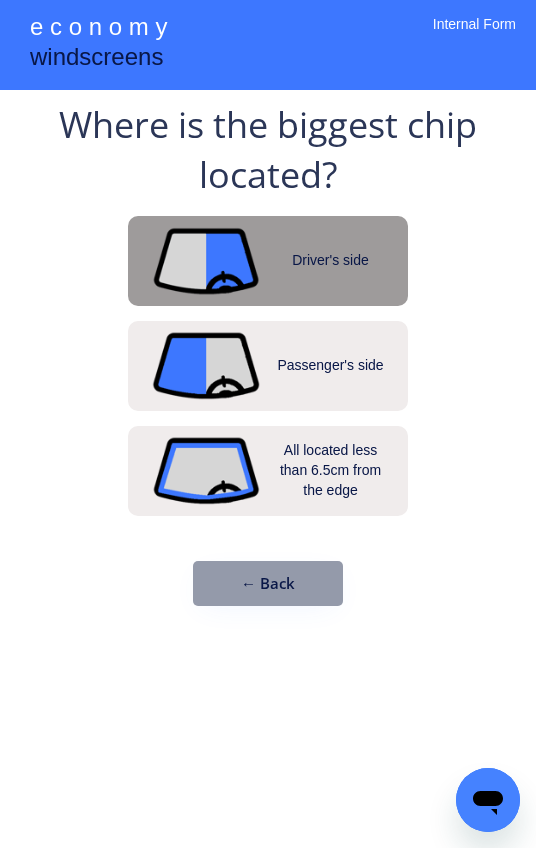 click on "Driver's side" at bounding box center (268, 261) 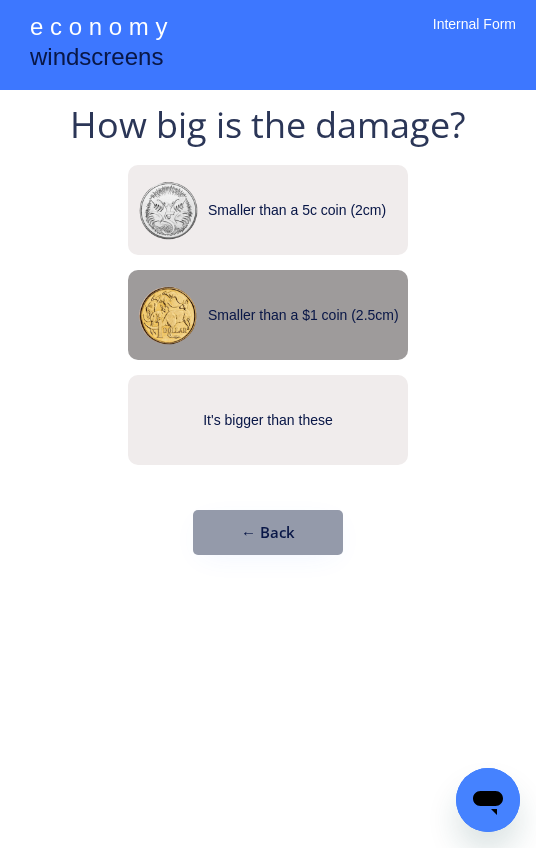 click on "Smaller than a $1 coin (2.5cm)" at bounding box center (268, 315) 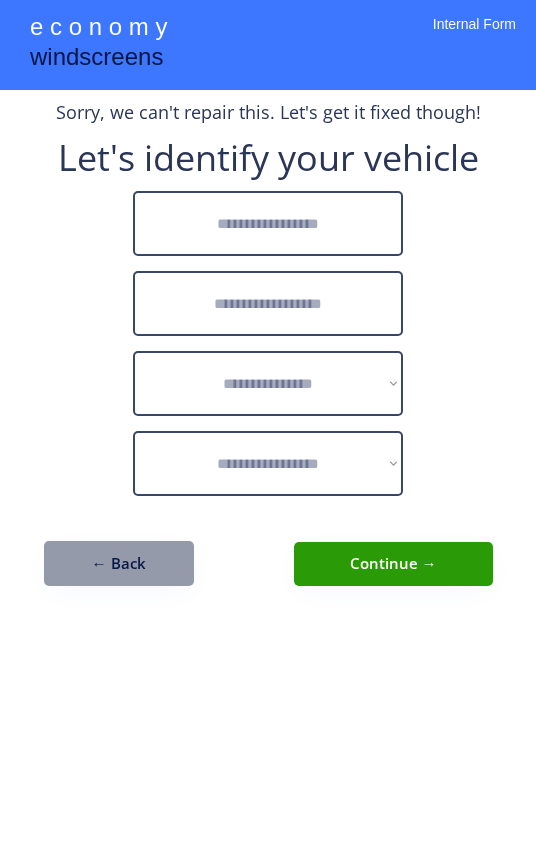 scroll, scrollTop: 0, scrollLeft: 0, axis: both 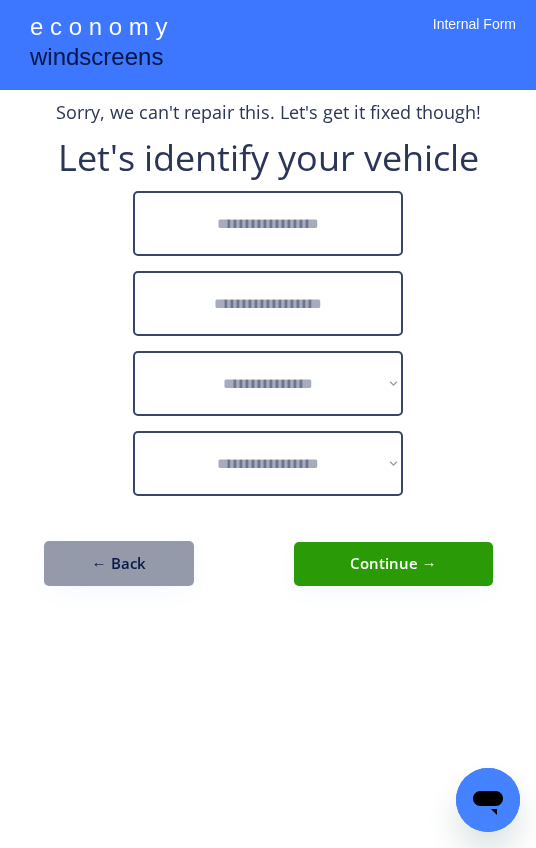 click at bounding box center [268, 223] 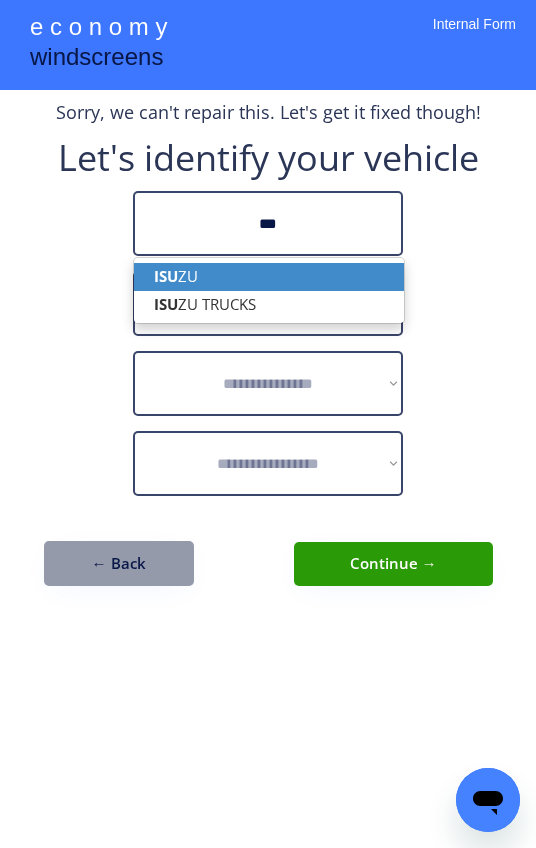 click on "ISU ZU" at bounding box center (269, 276) 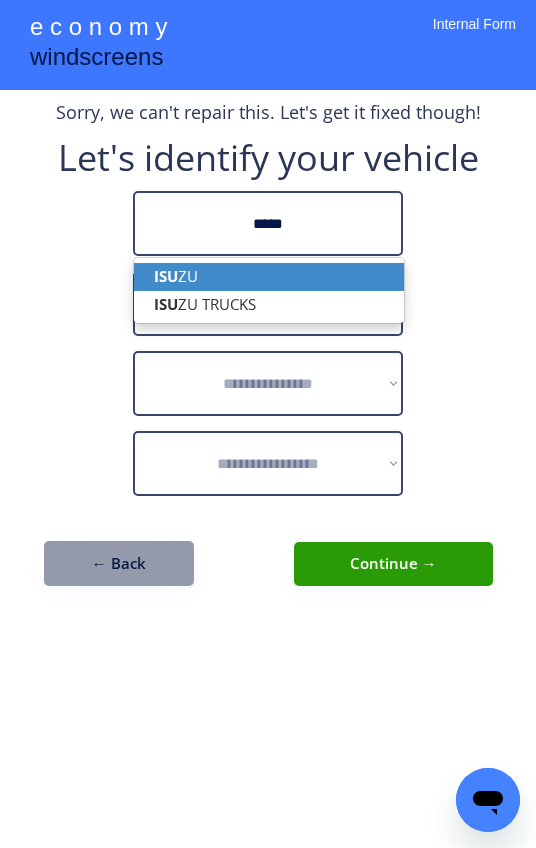 type on "*****" 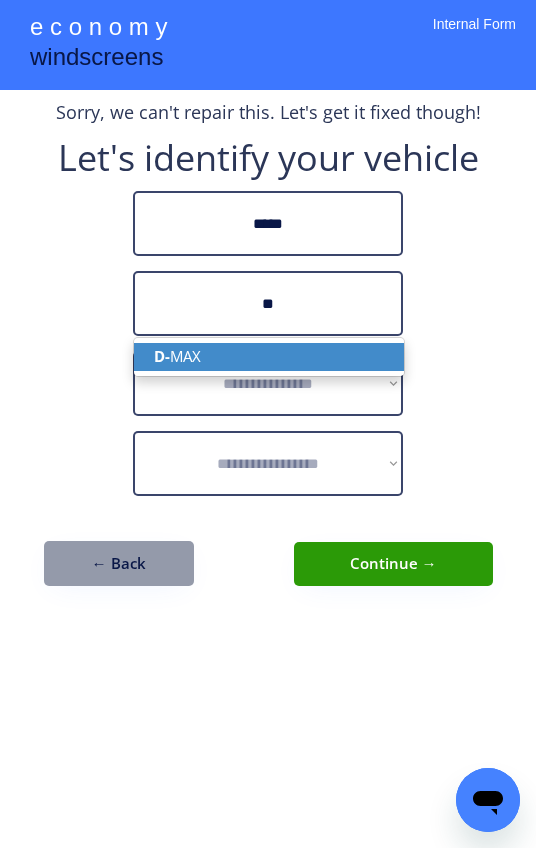 click on "D- MAX" at bounding box center [269, 356] 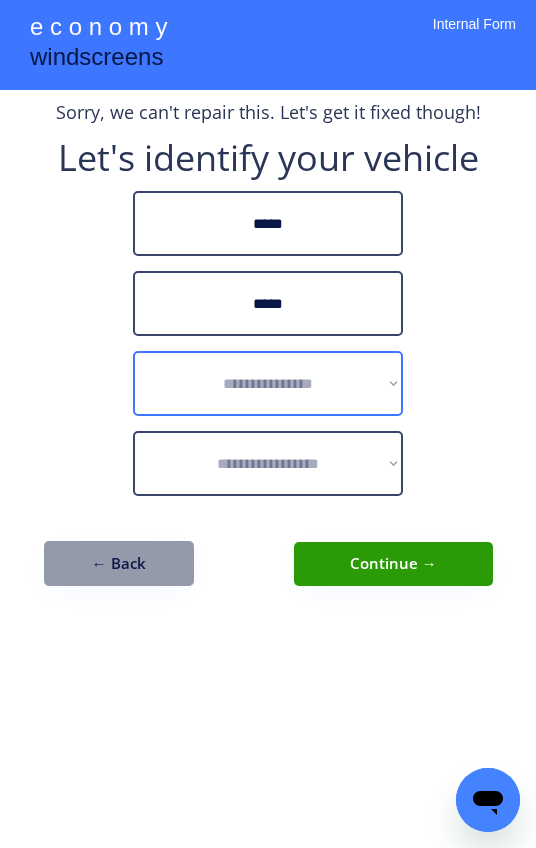 type on "*****" 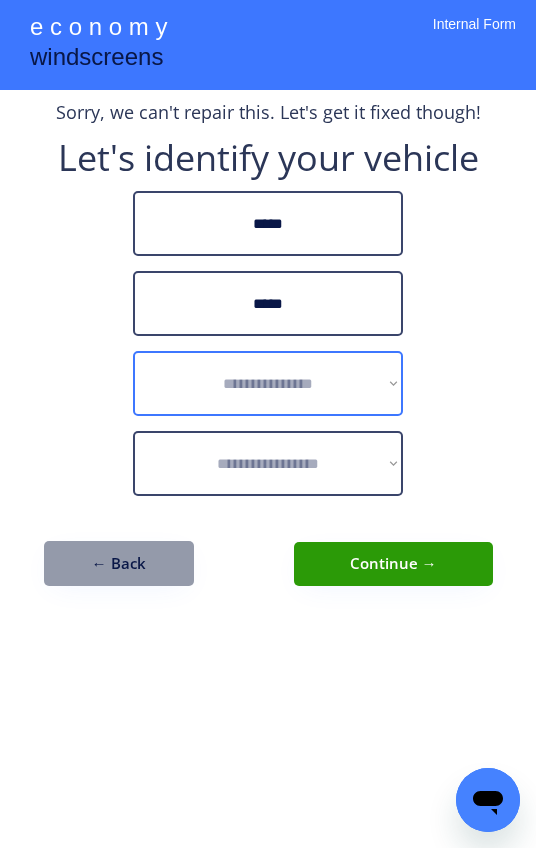 click on "**********" at bounding box center [268, 383] 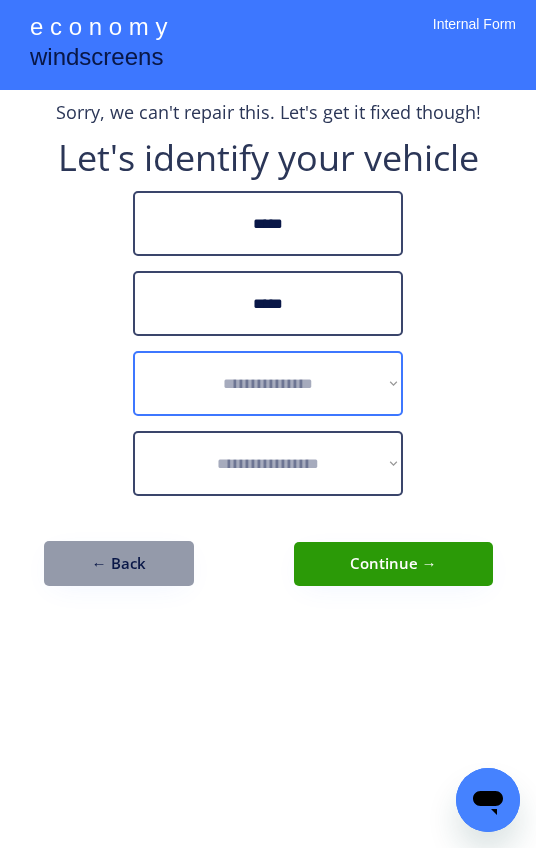 select on "******" 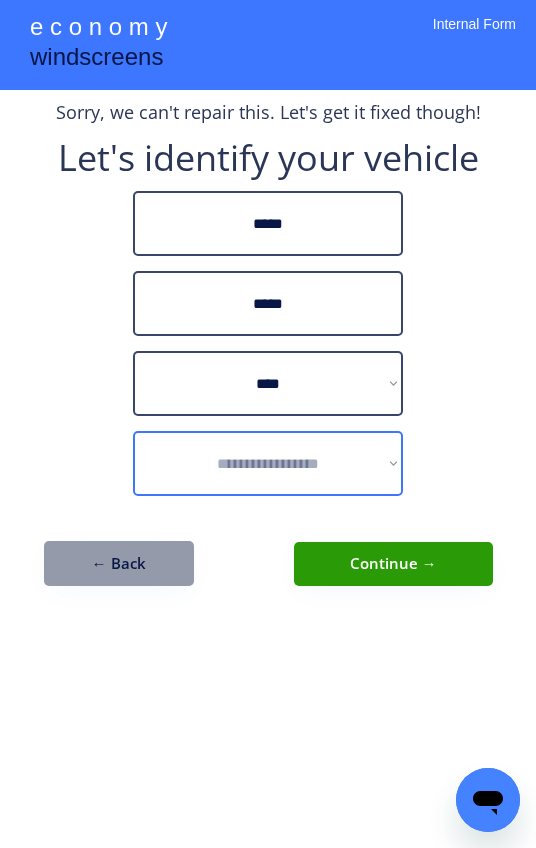 click on "**********" at bounding box center [268, 463] 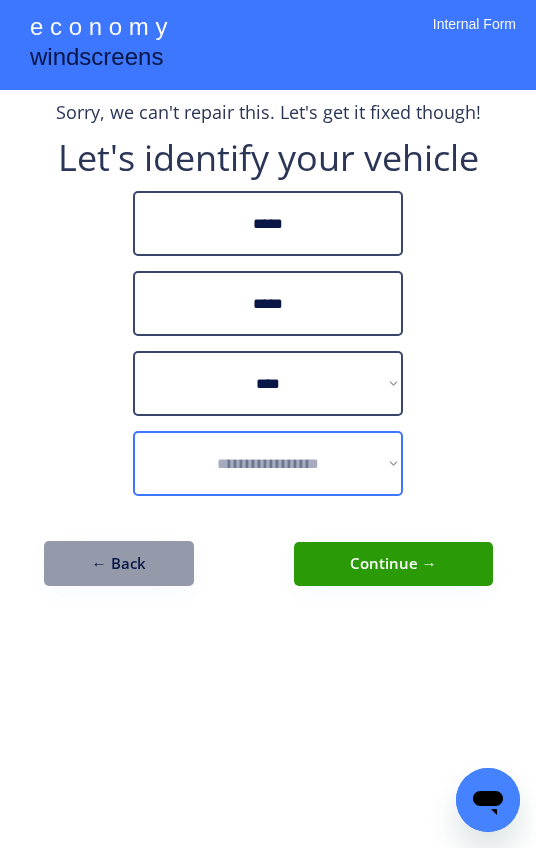 select on "**********" 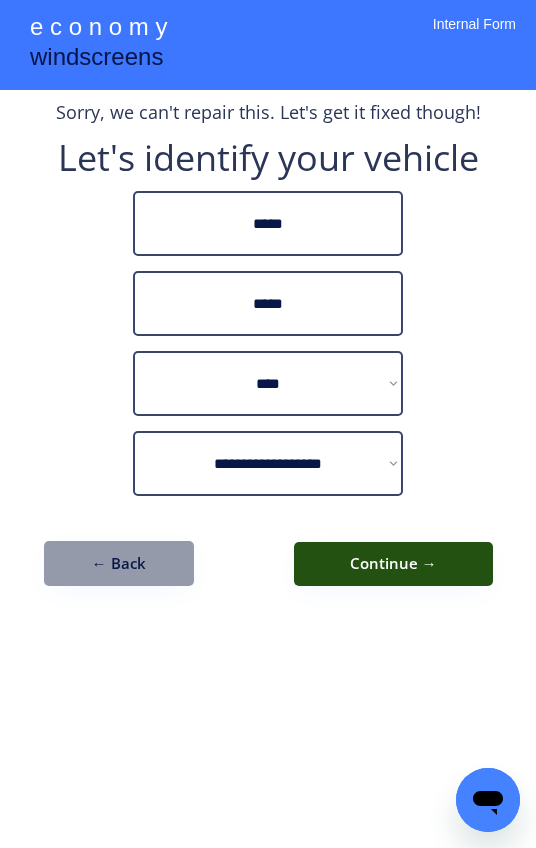 click on "Continue    →" at bounding box center [393, 564] 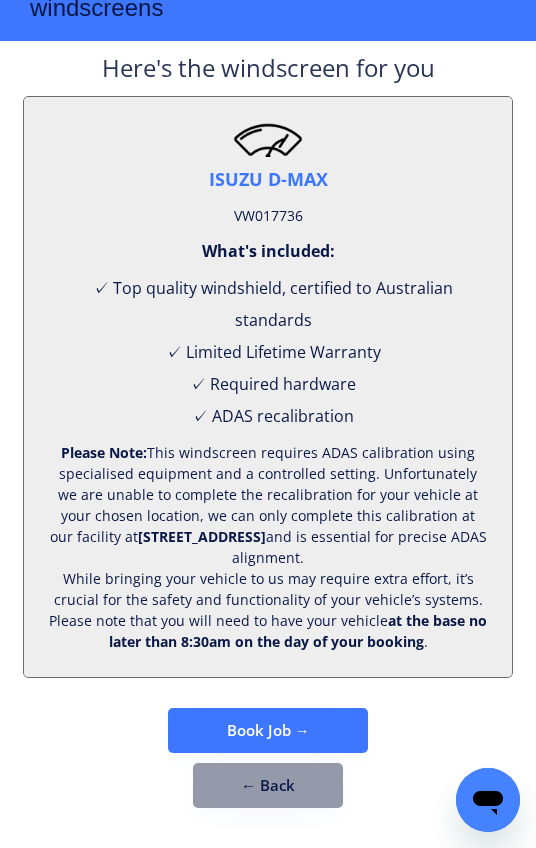 scroll, scrollTop: 70, scrollLeft: 0, axis: vertical 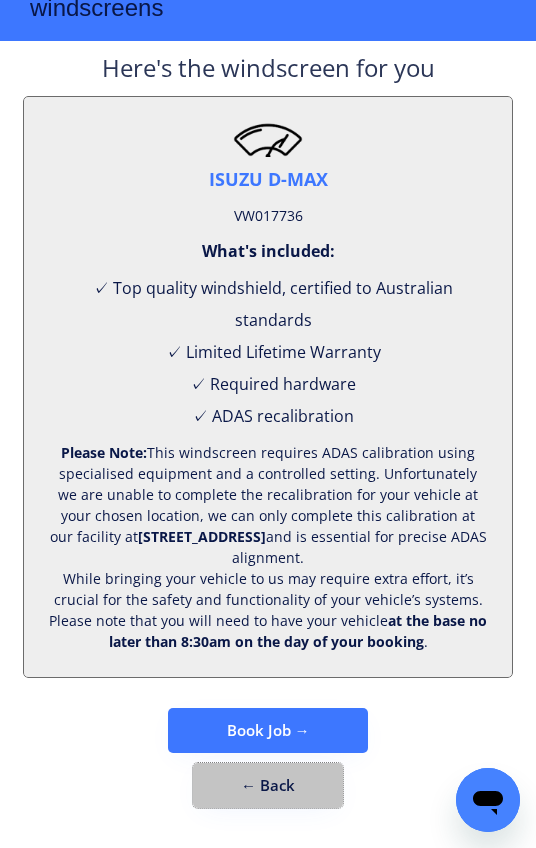 click on "←   Back" at bounding box center (268, 785) 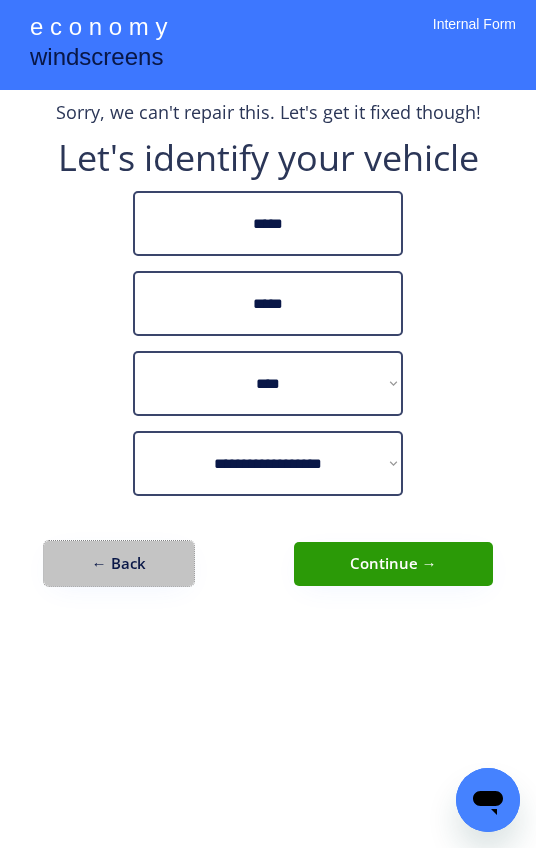 click on "←   Back" at bounding box center (119, 563) 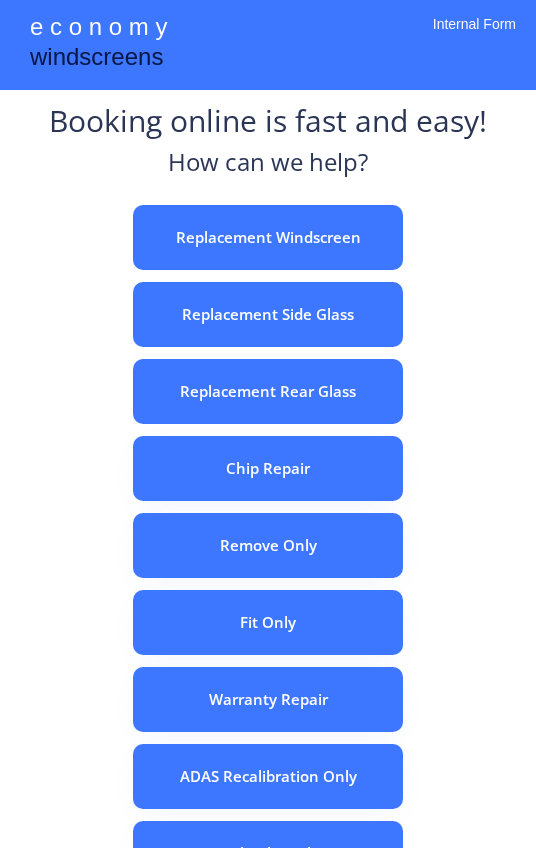 scroll, scrollTop: 0, scrollLeft: 0, axis: both 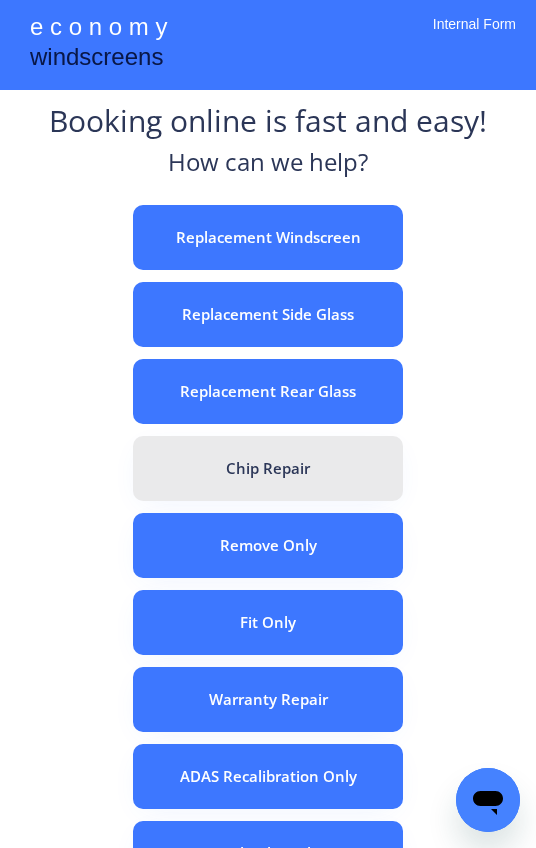 click on "Chip Repair" at bounding box center (268, 468) 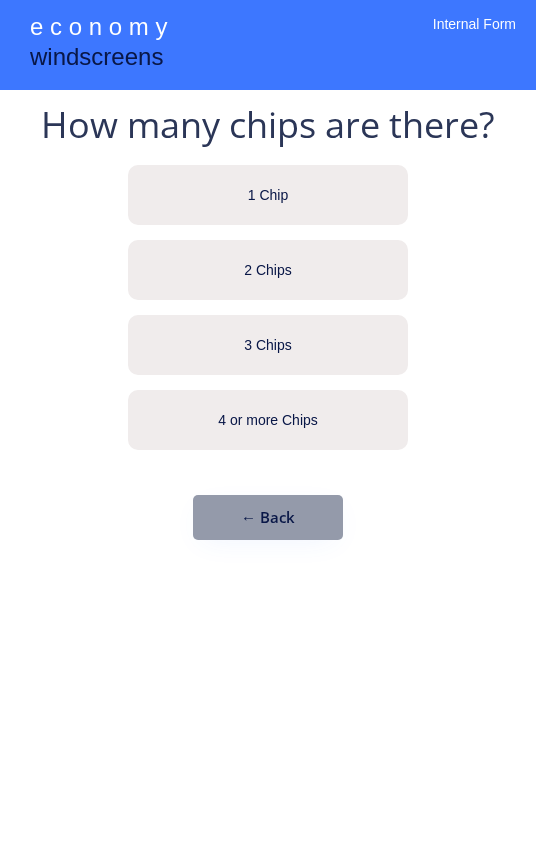 scroll, scrollTop: 0, scrollLeft: 0, axis: both 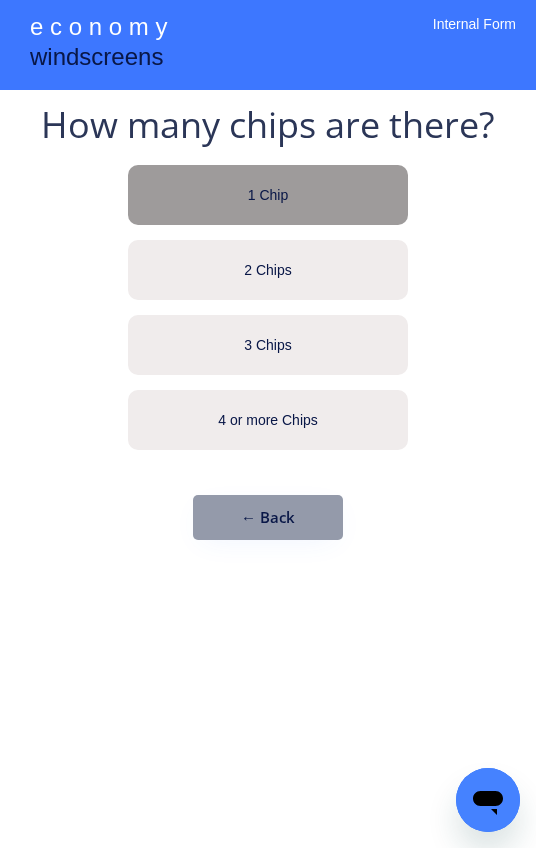 click on "1 Chip" at bounding box center [268, 196] 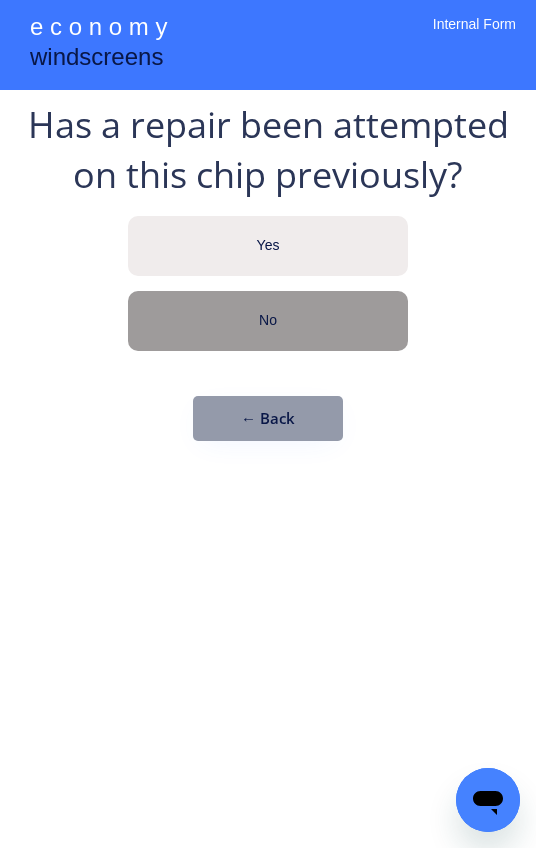 click on "No" at bounding box center [268, 321] 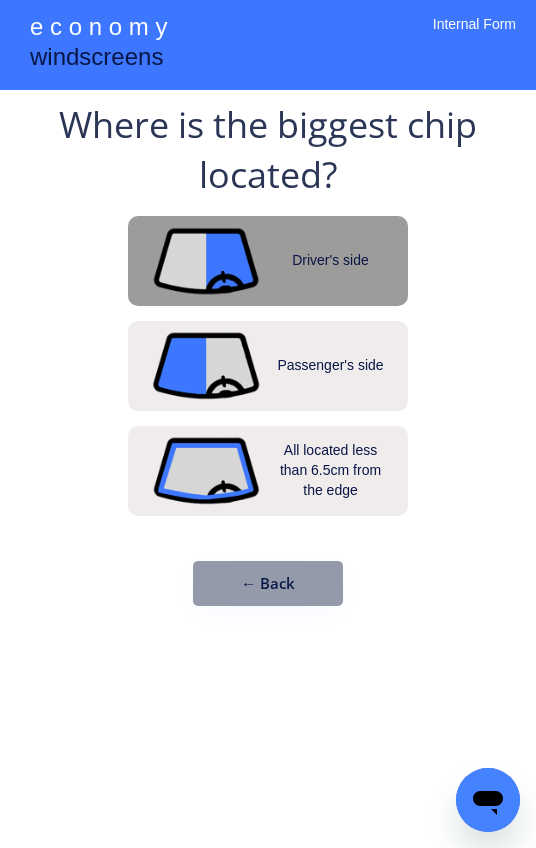 click on "Driver's side" at bounding box center [331, 261] 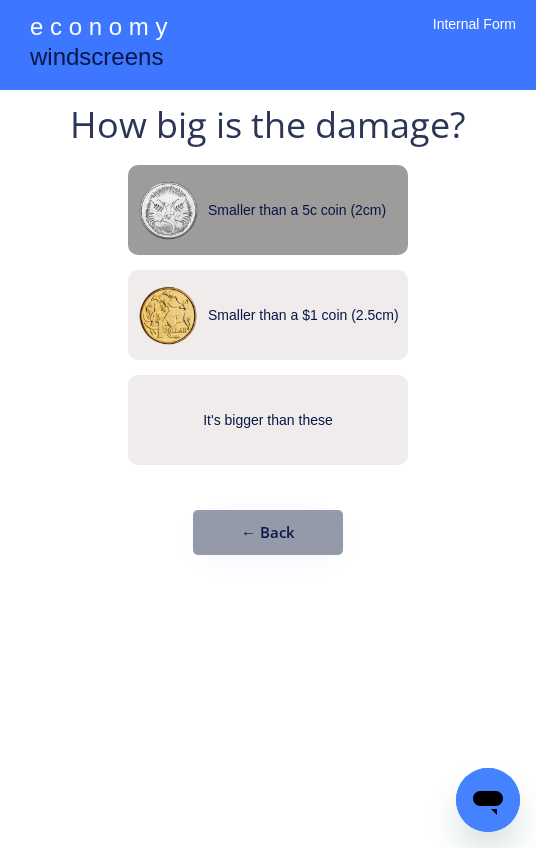 click on "Smaller than a 5c coin (2cm)" at bounding box center [268, 210] 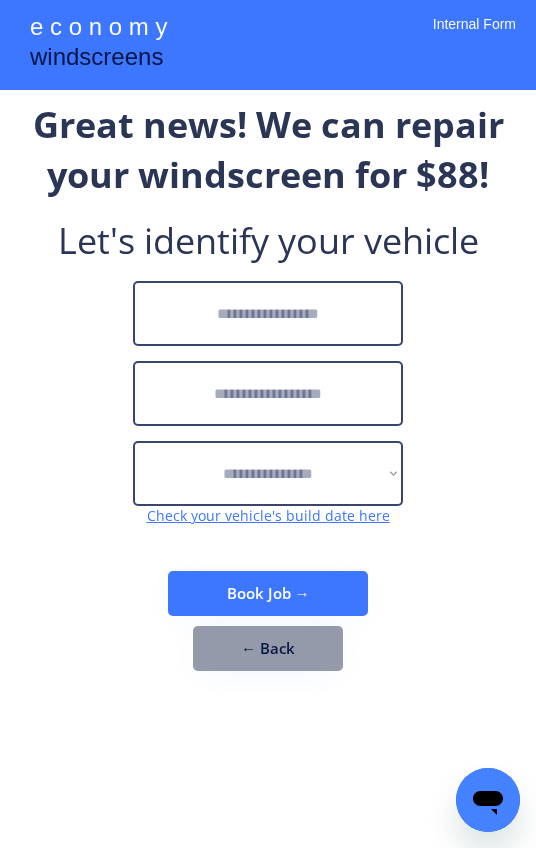 click at bounding box center (268, 313) 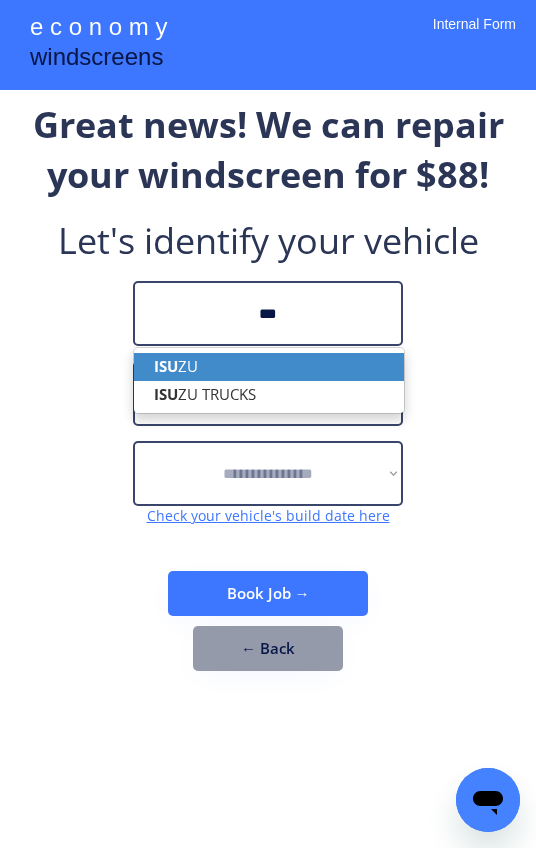 click on "ISU ZU" at bounding box center [269, 366] 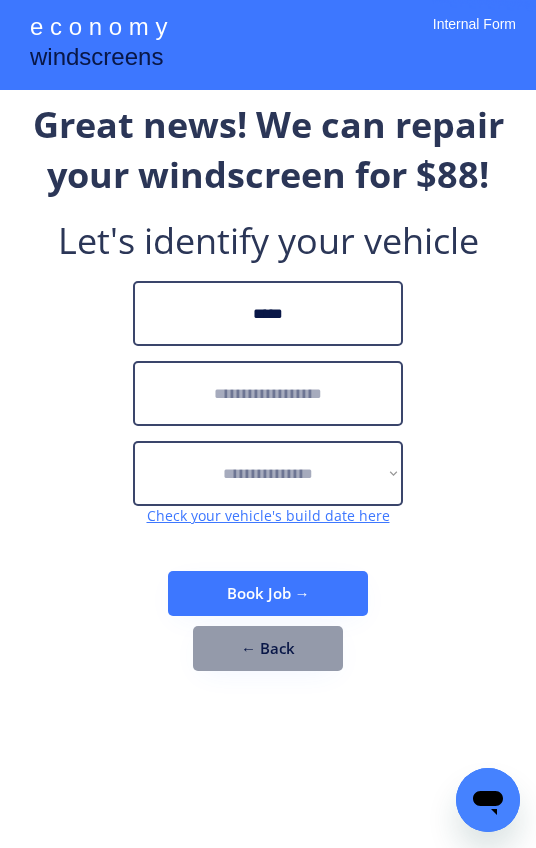 type on "*****" 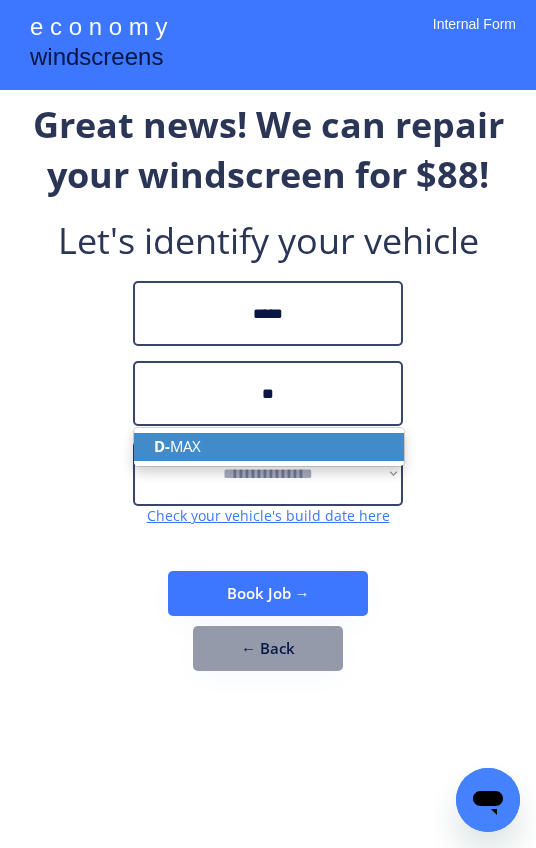 click on "D- MAX" at bounding box center [269, 446] 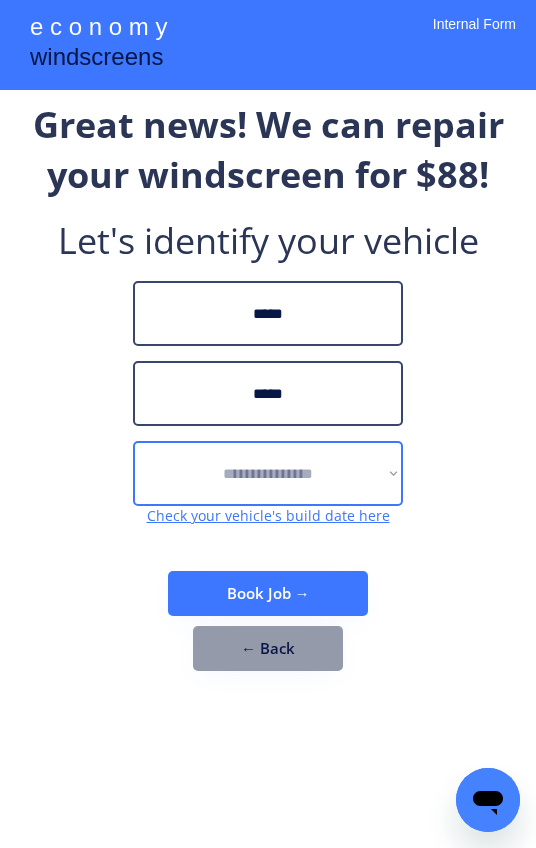 type on "*****" 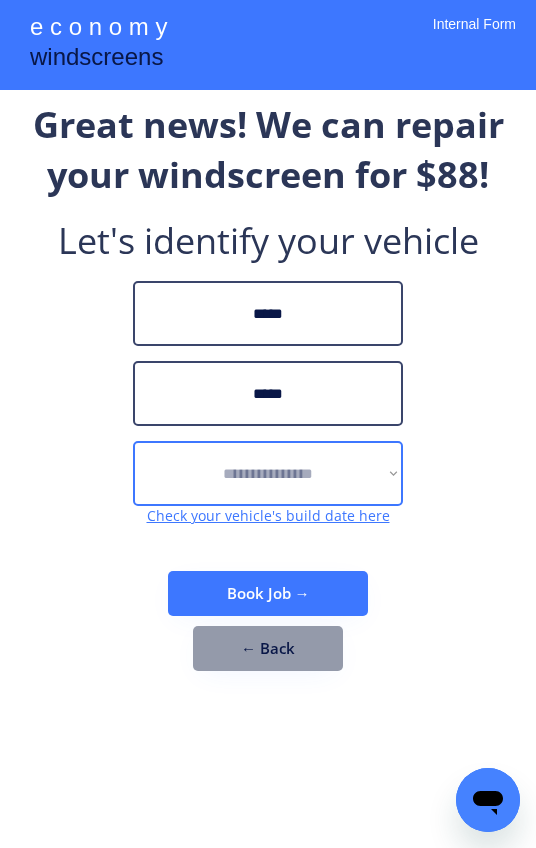 click on "**********" at bounding box center (268, 473) 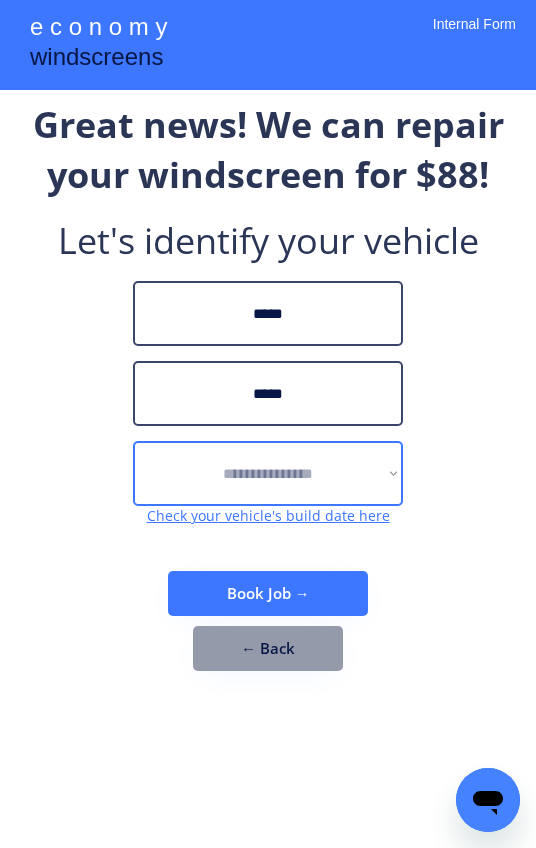 select on "******" 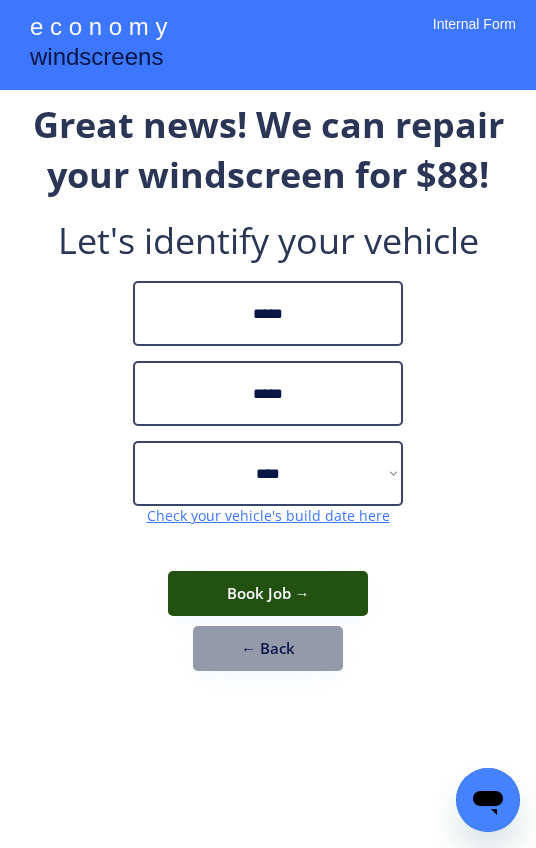 click on "Book Job    →" at bounding box center (268, 593) 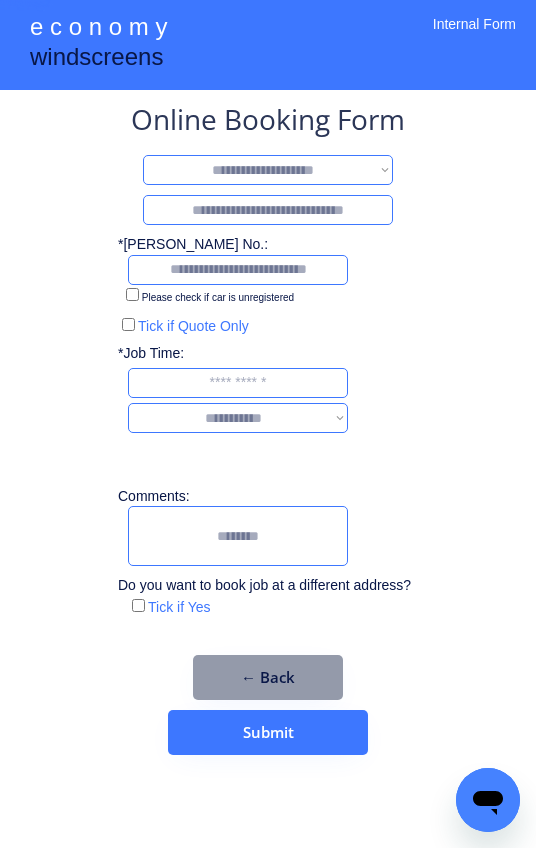 click on "**********" at bounding box center [268, 170] 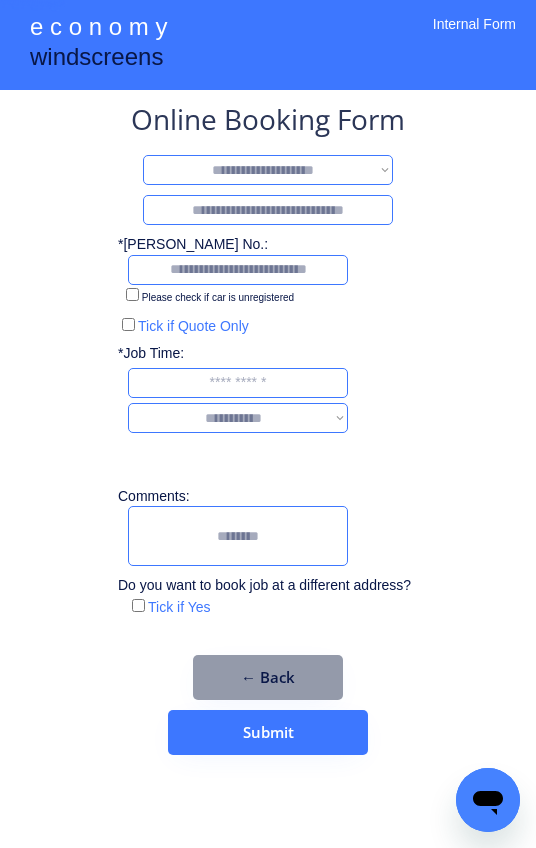 select on "*******" 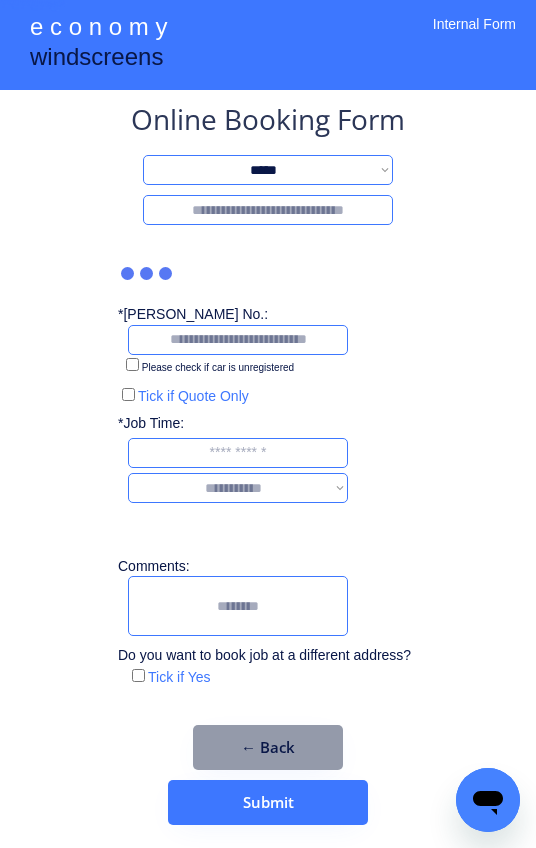 click at bounding box center [268, 210] 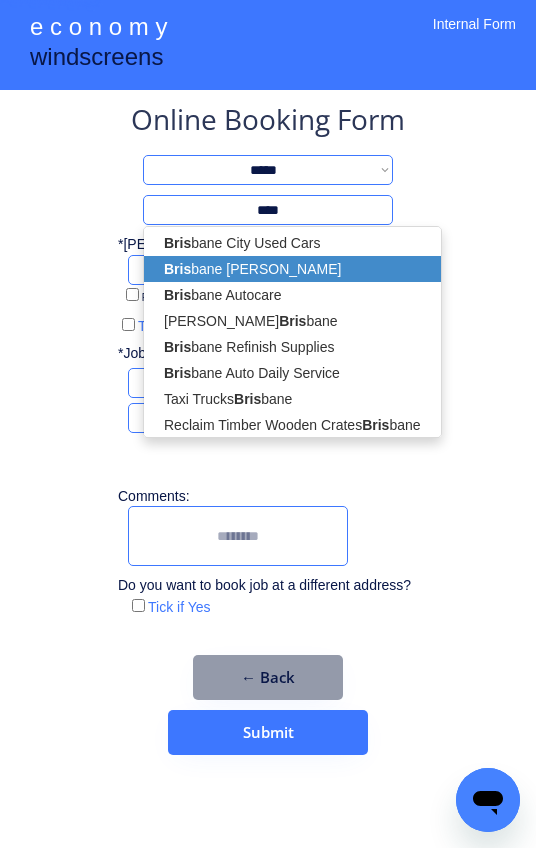 scroll, scrollTop: 60, scrollLeft: 0, axis: vertical 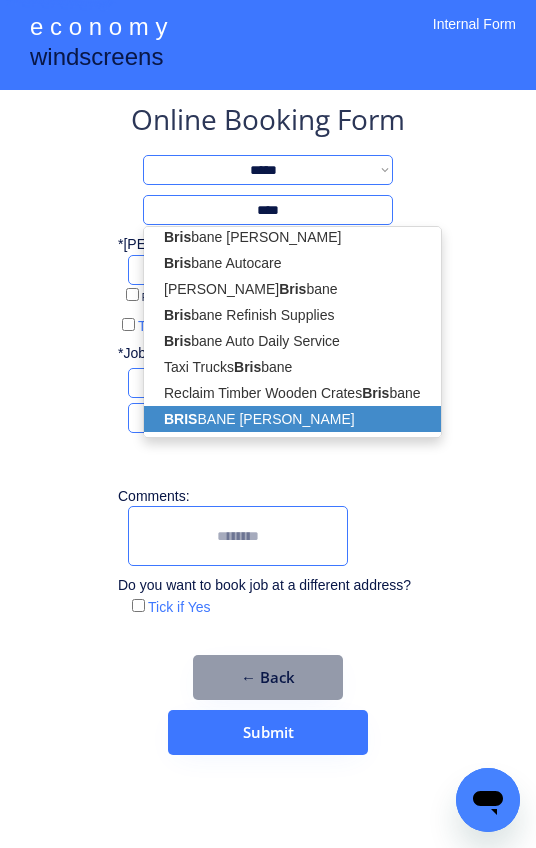 click on "BRIS BANE [PERSON_NAME]" at bounding box center [292, 419] 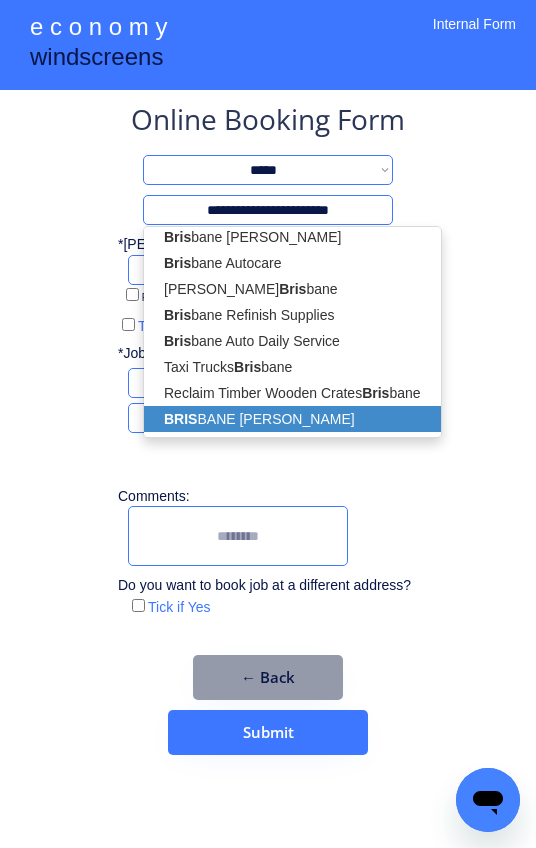 select on "*********" 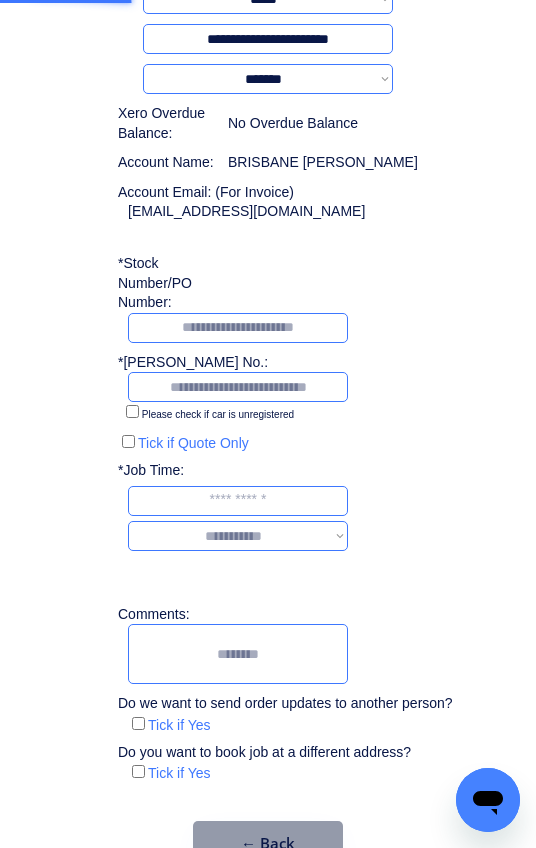 scroll, scrollTop: 176, scrollLeft: 0, axis: vertical 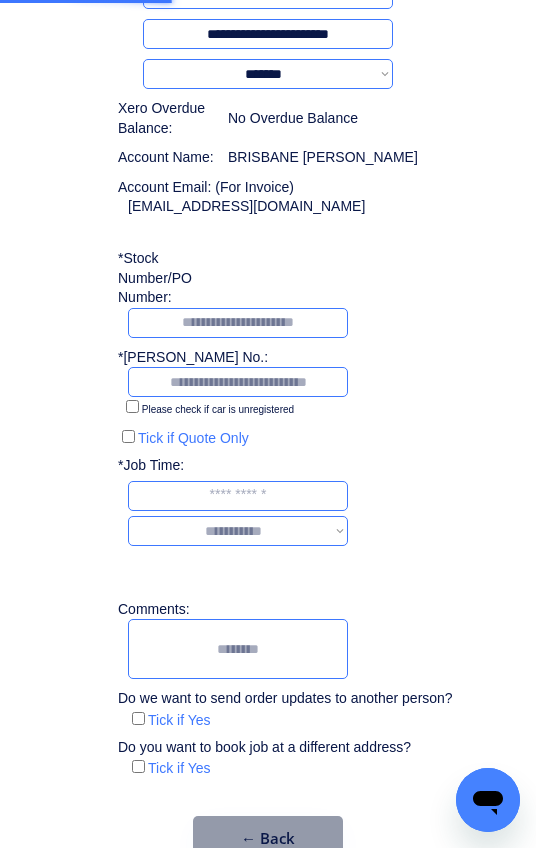 type on "**********" 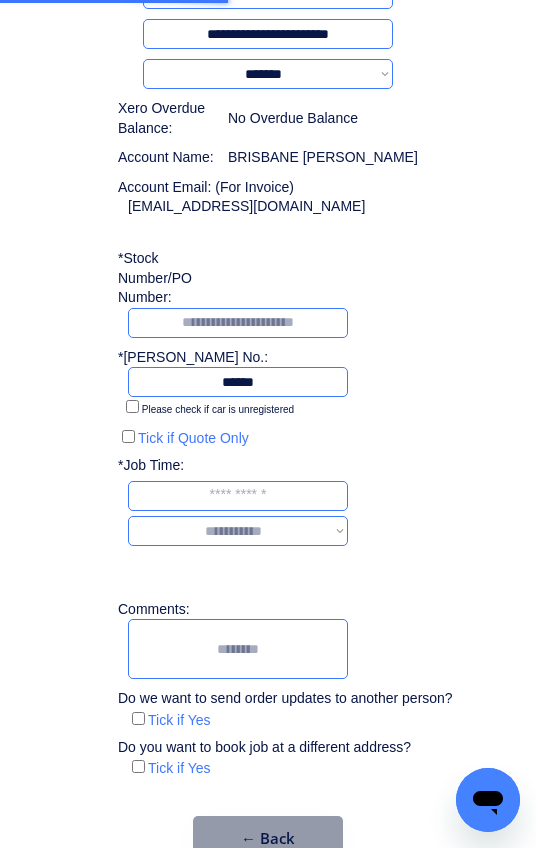 type on "******" 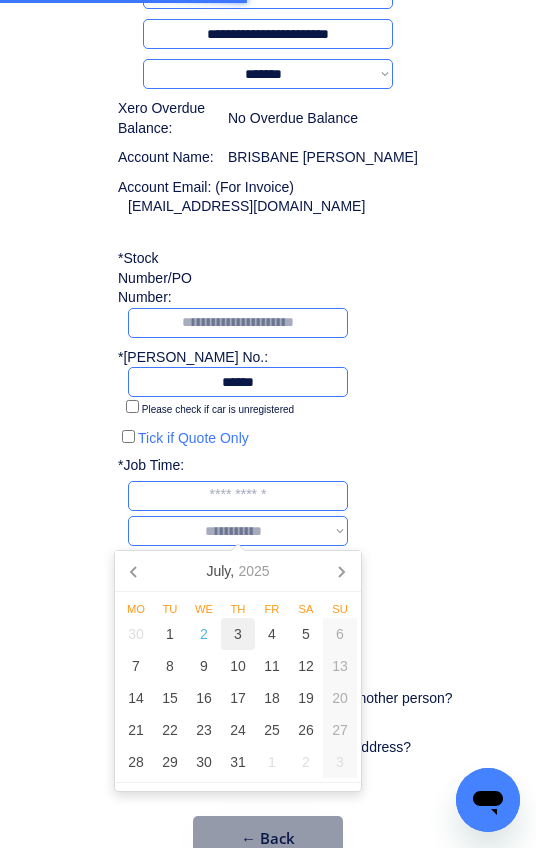 click on "3" at bounding box center [238, 634] 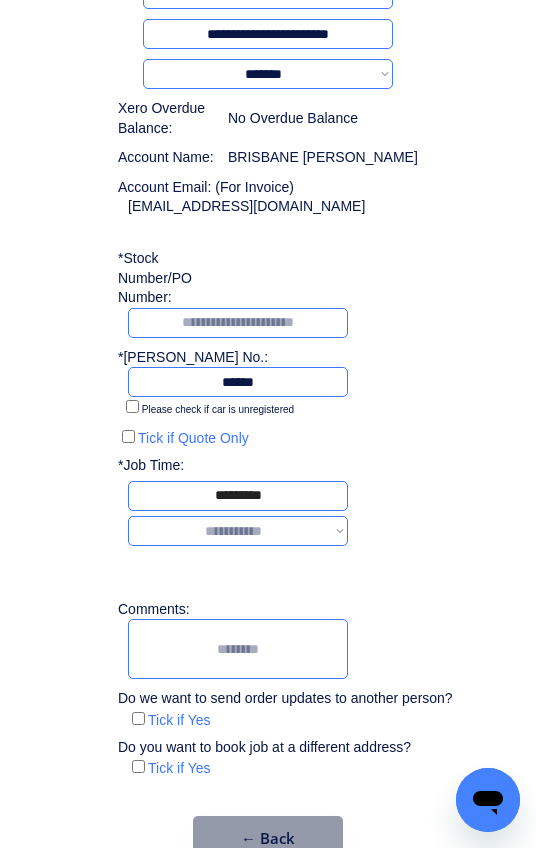 click on "**********" at bounding box center [238, 531] 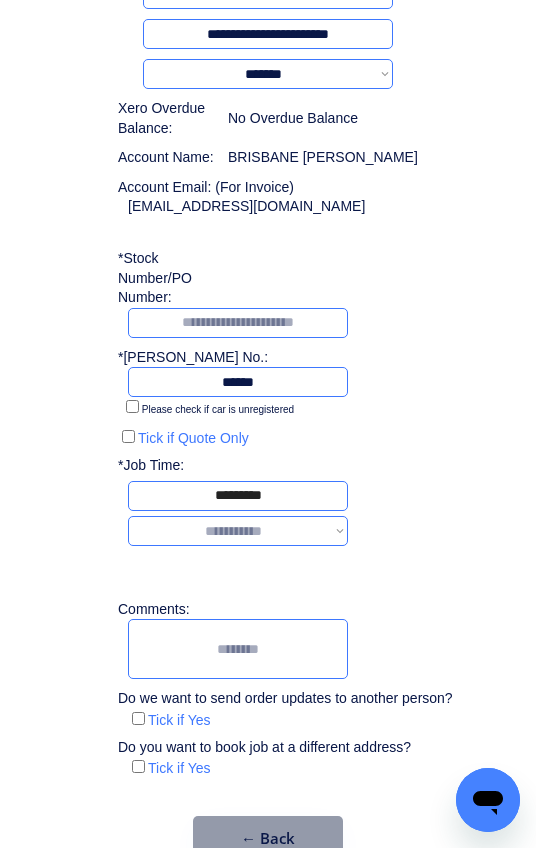 select on "*******" 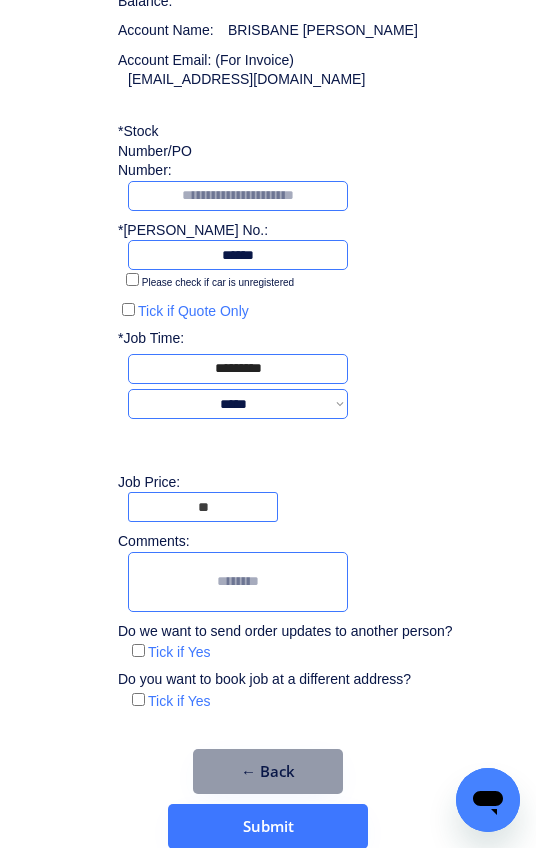 scroll, scrollTop: 329, scrollLeft: 0, axis: vertical 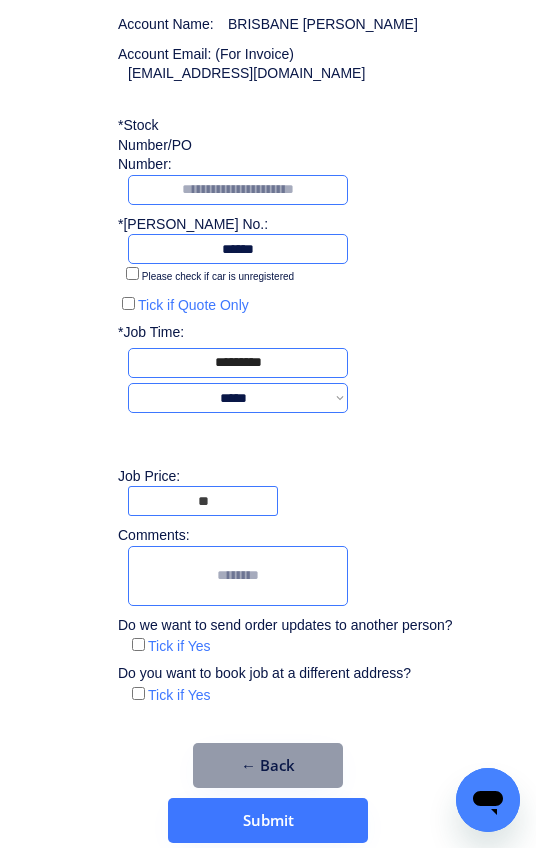 click at bounding box center [238, 576] 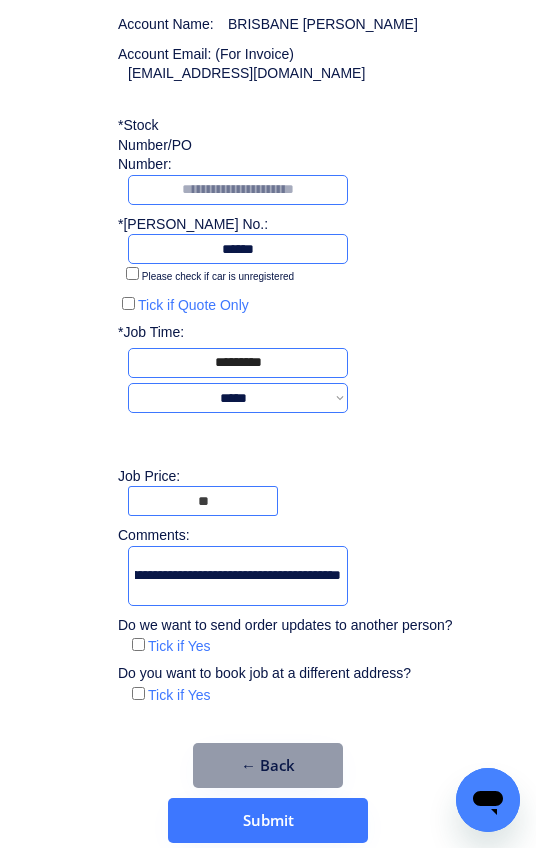 scroll, scrollTop: 0, scrollLeft: 231, axis: horizontal 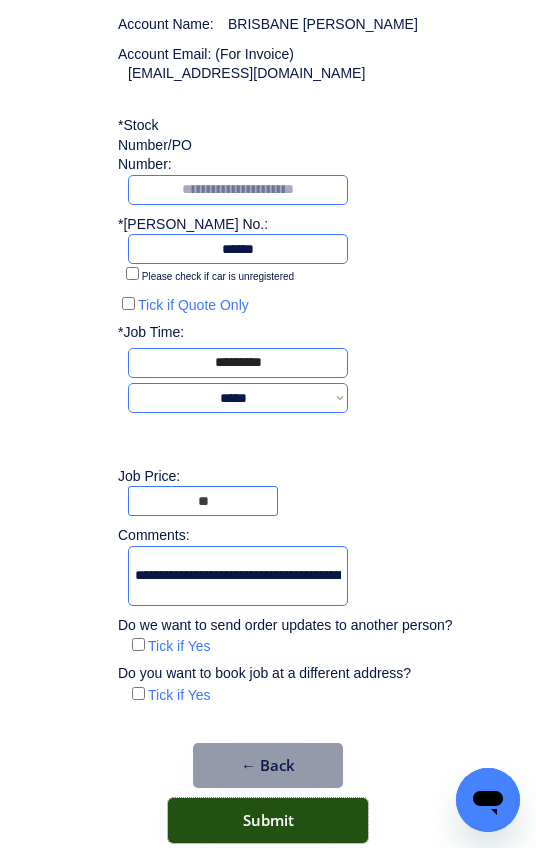 click on "Submit" at bounding box center (268, 820) 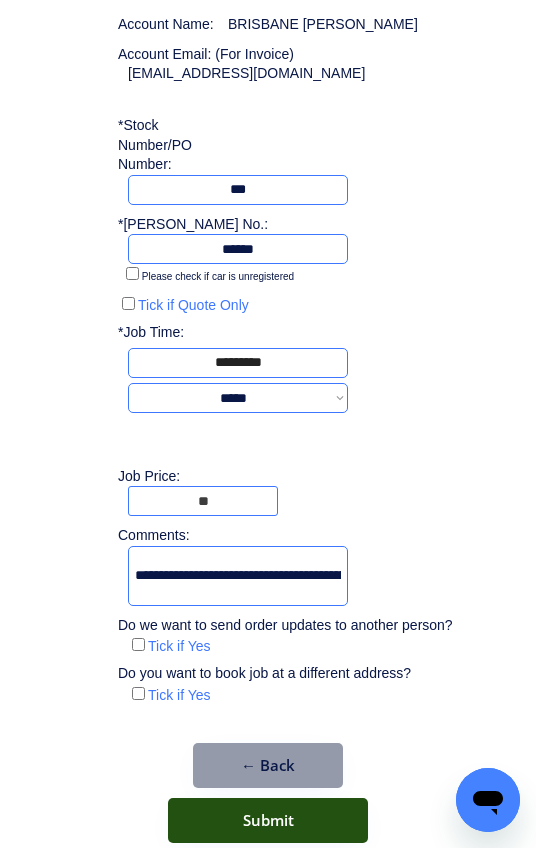 type on "***" 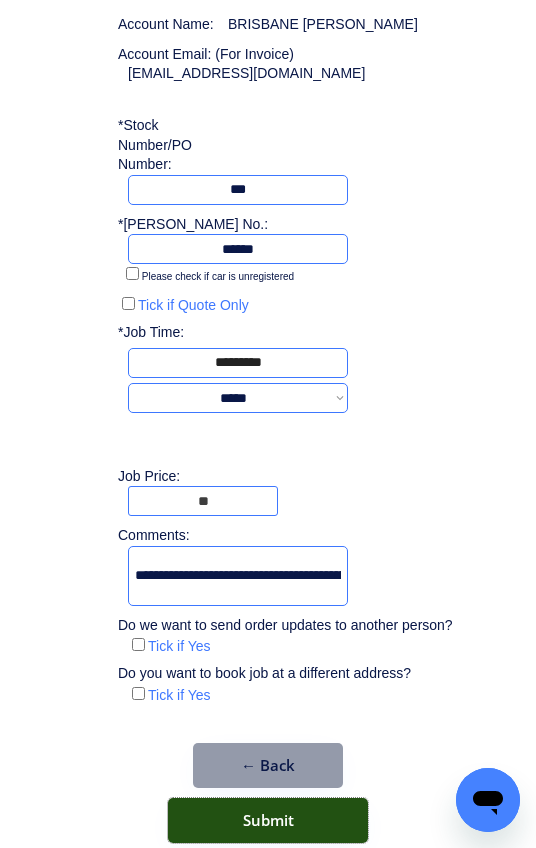 click on "Submit" at bounding box center (268, 820) 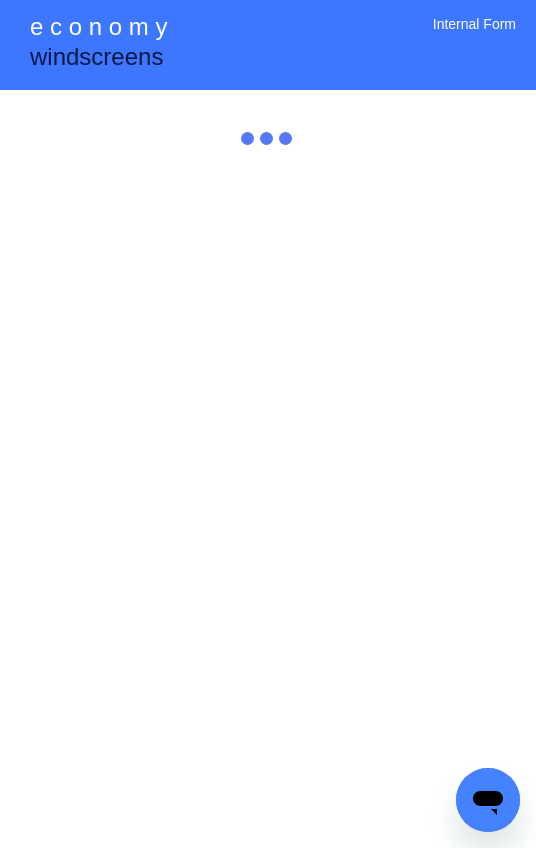 scroll, scrollTop: 0, scrollLeft: 0, axis: both 